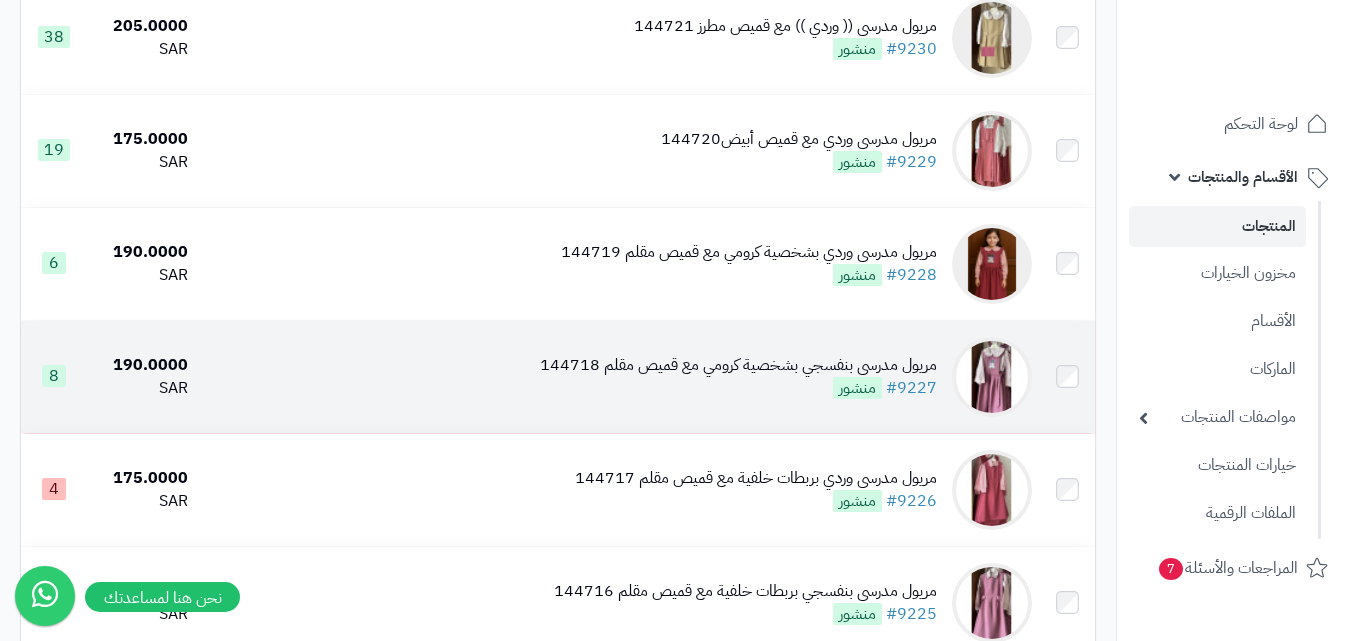 scroll, scrollTop: 900, scrollLeft: 0, axis: vertical 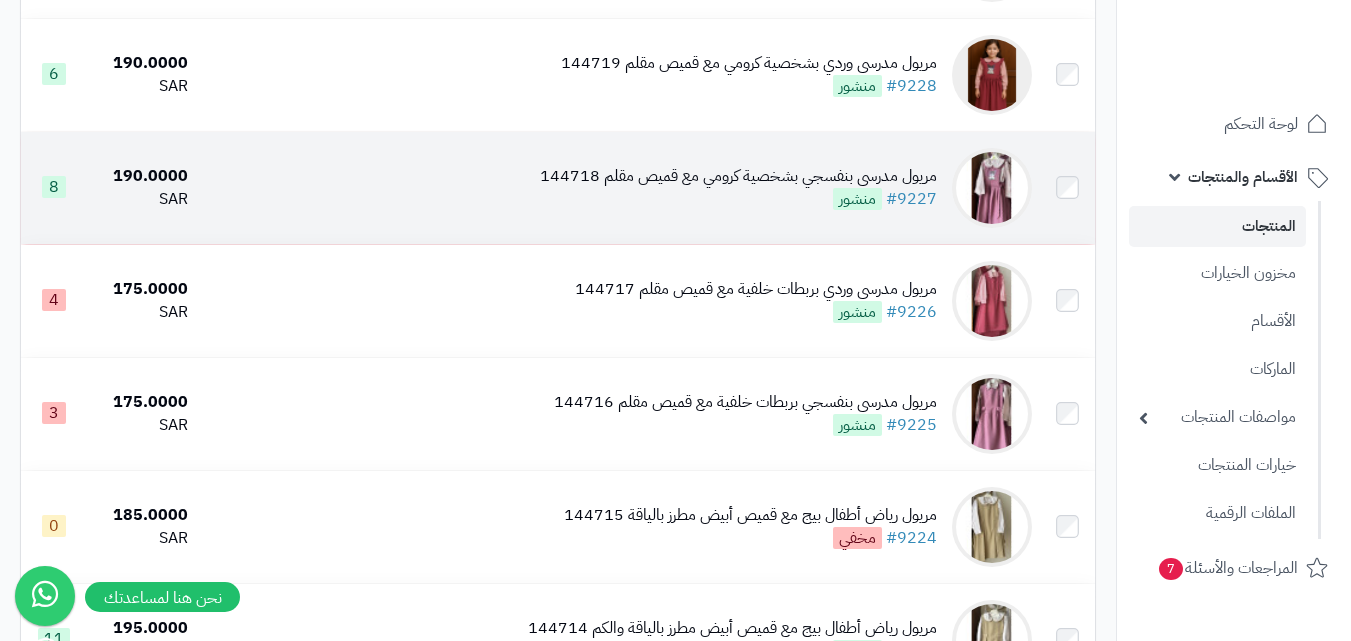 click at bounding box center [992, 188] 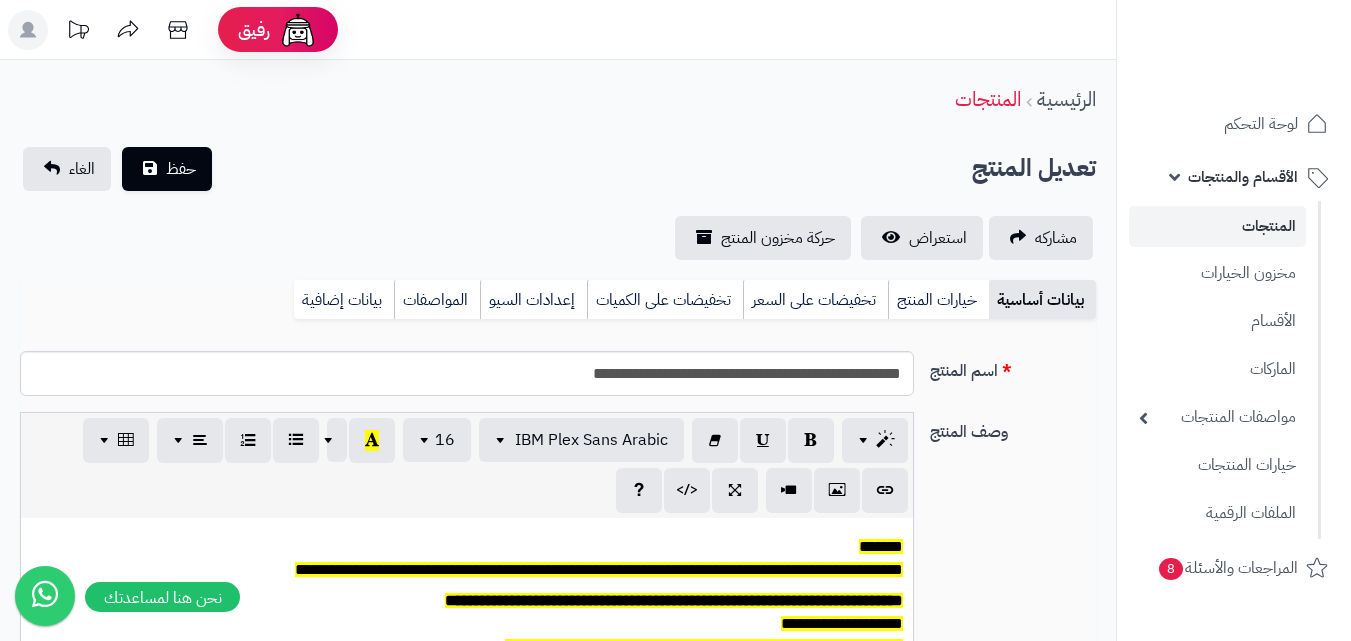 scroll, scrollTop: 0, scrollLeft: 0, axis: both 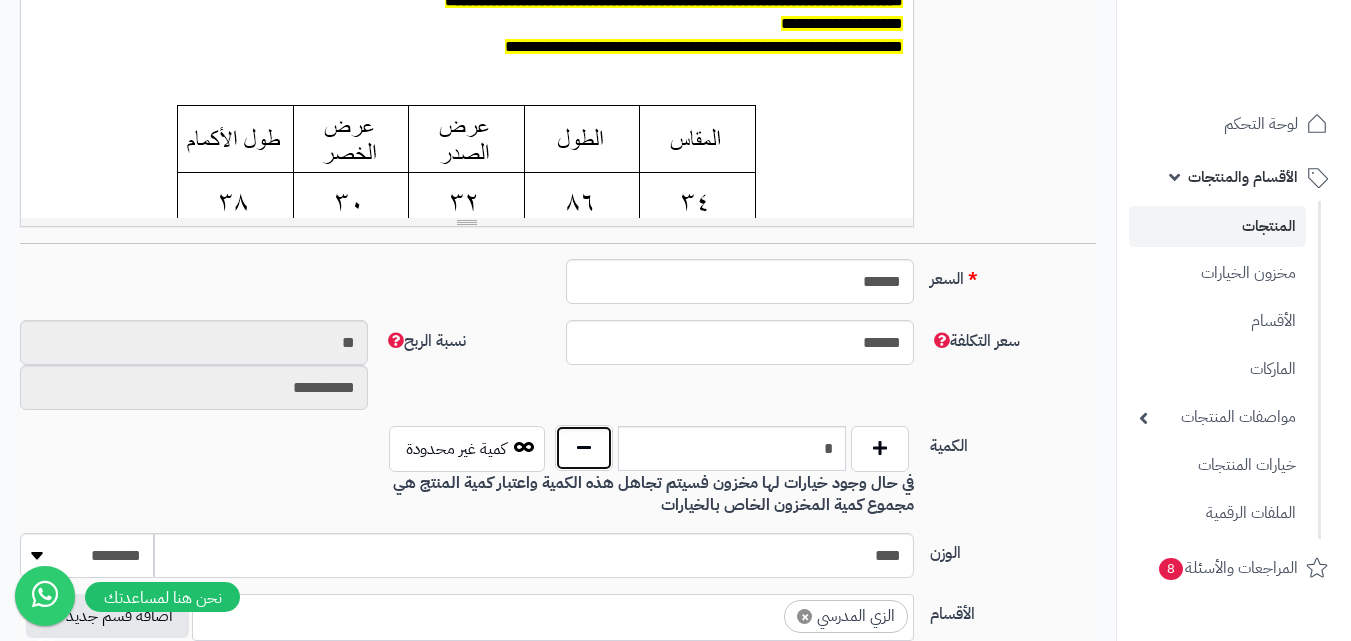 click at bounding box center (584, 448) 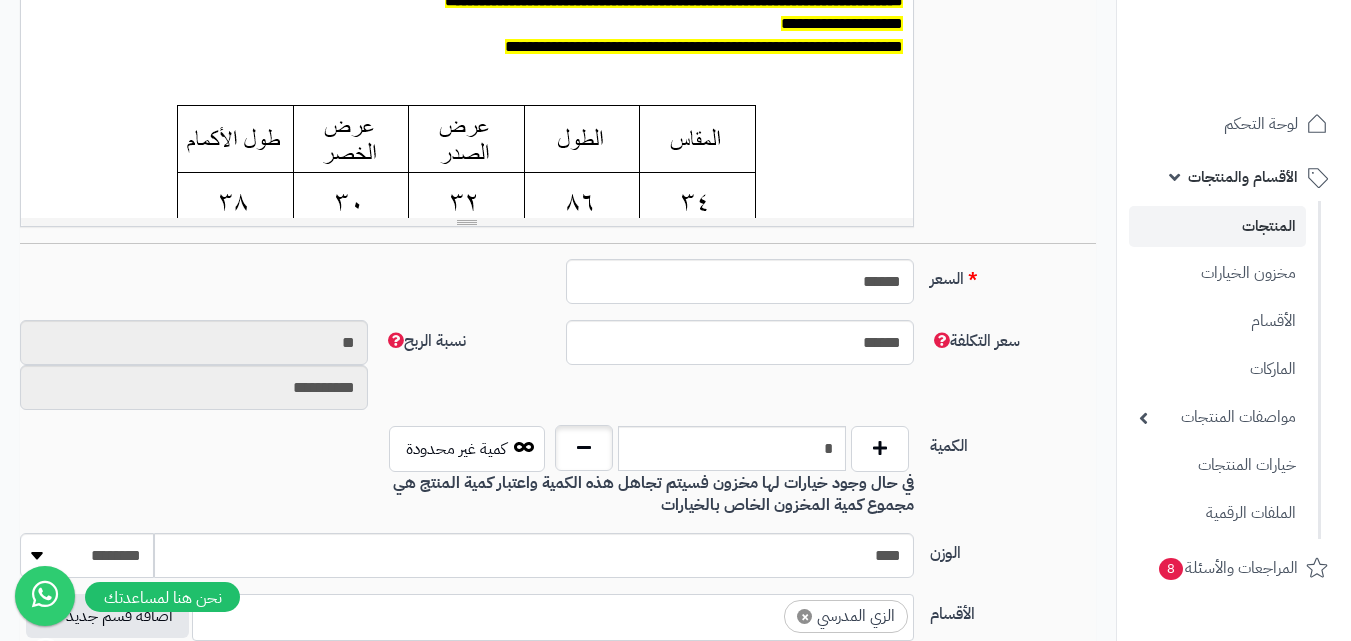 type on "*" 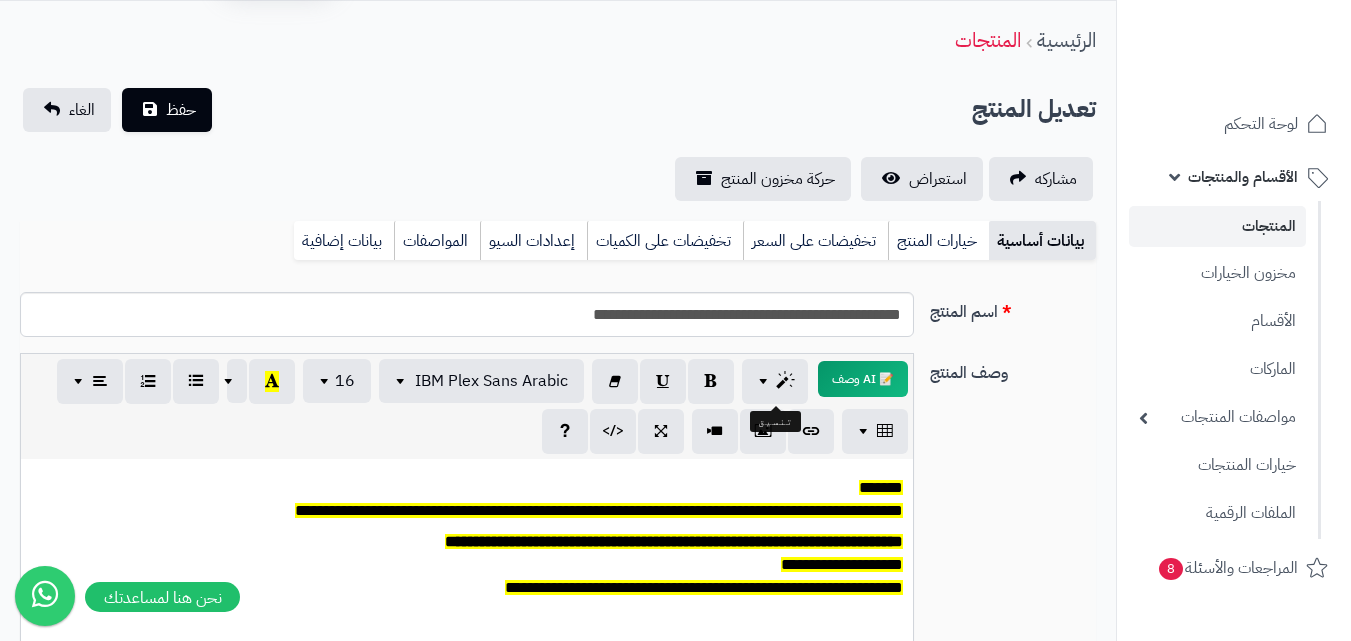 scroll, scrollTop: 0, scrollLeft: 0, axis: both 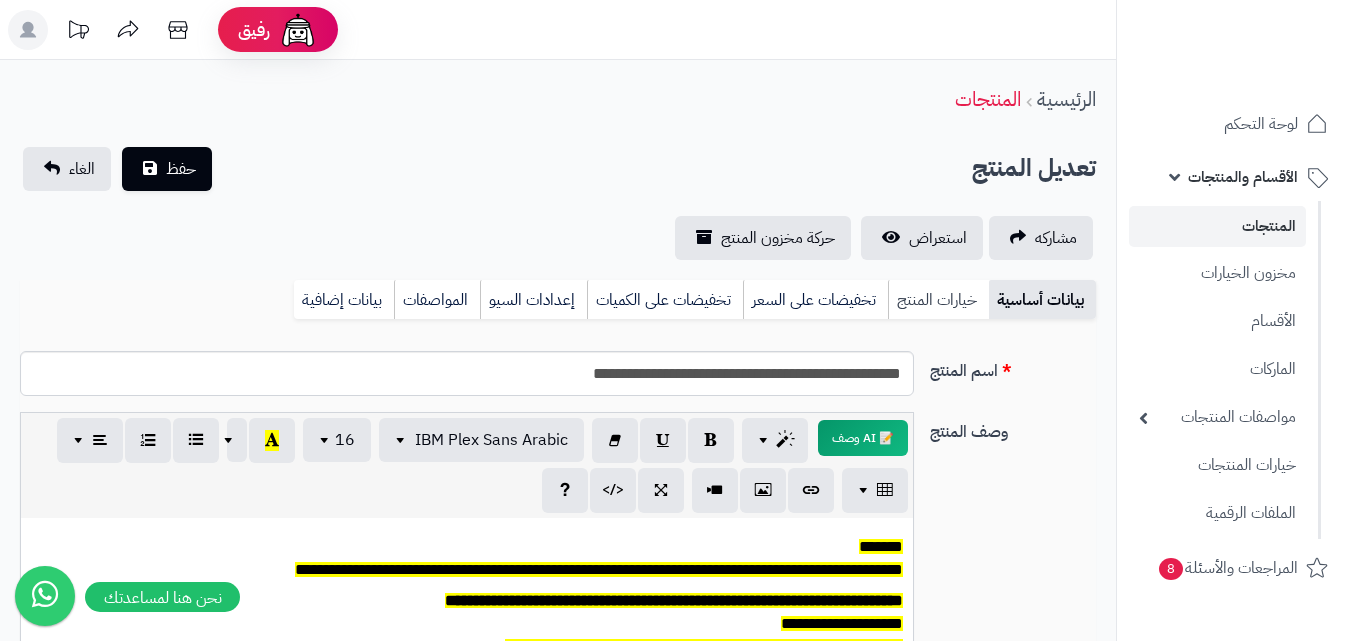 click on "خيارات المنتج" at bounding box center [938, 300] 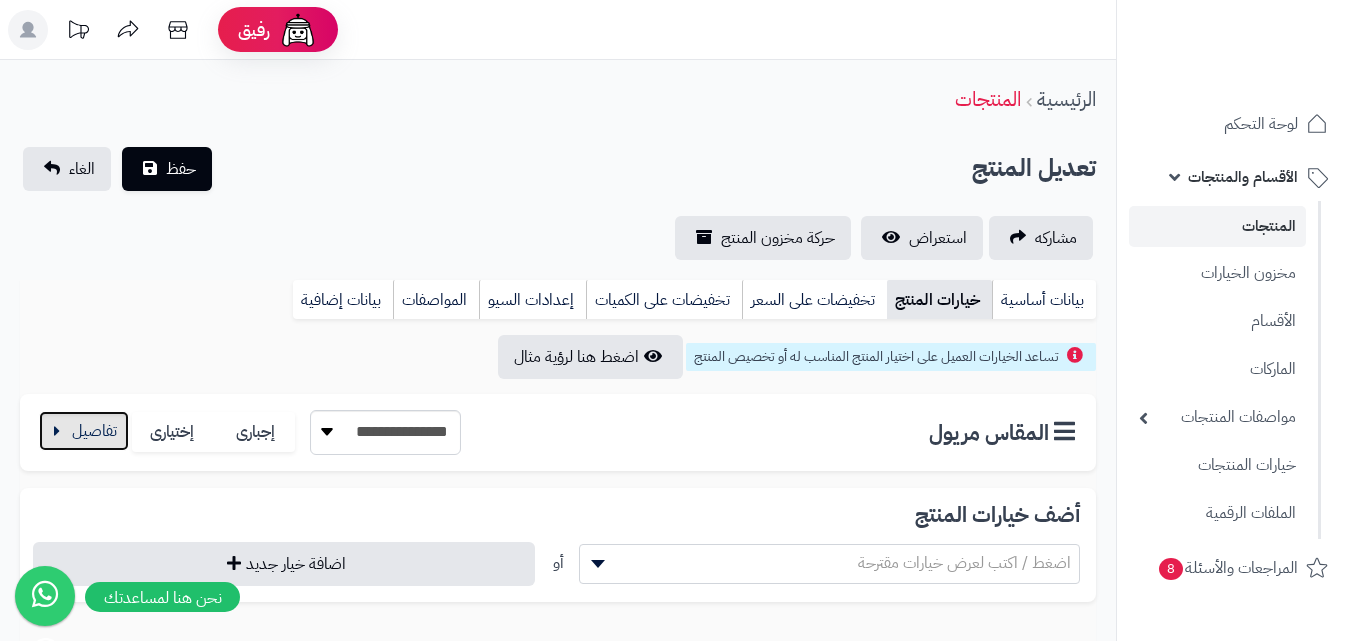 click at bounding box center [84, 431] 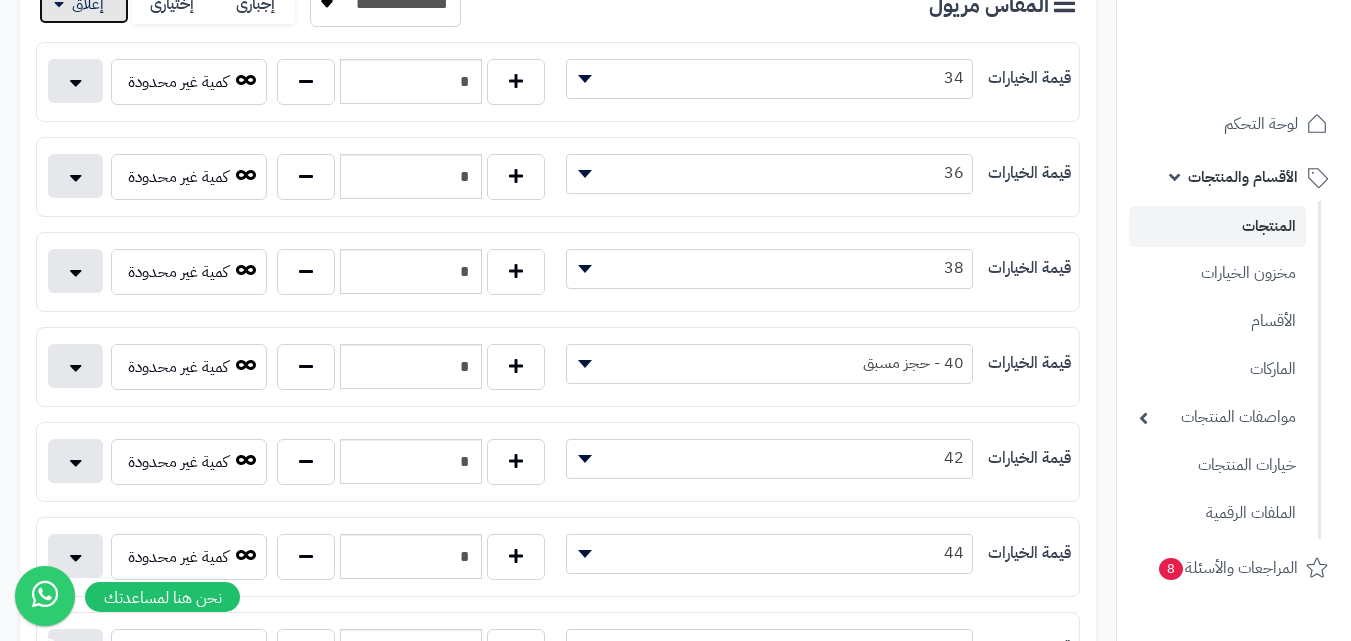 scroll, scrollTop: 0, scrollLeft: 0, axis: both 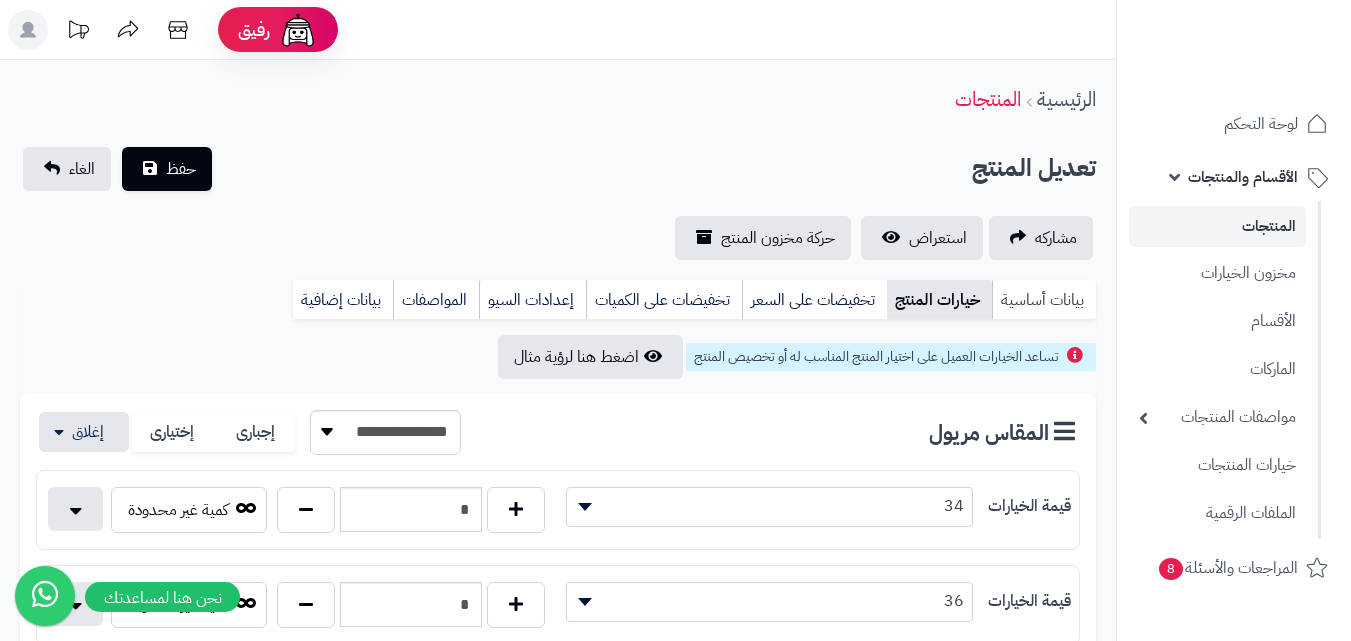 click on "بيانات أساسية" at bounding box center [1044, 300] 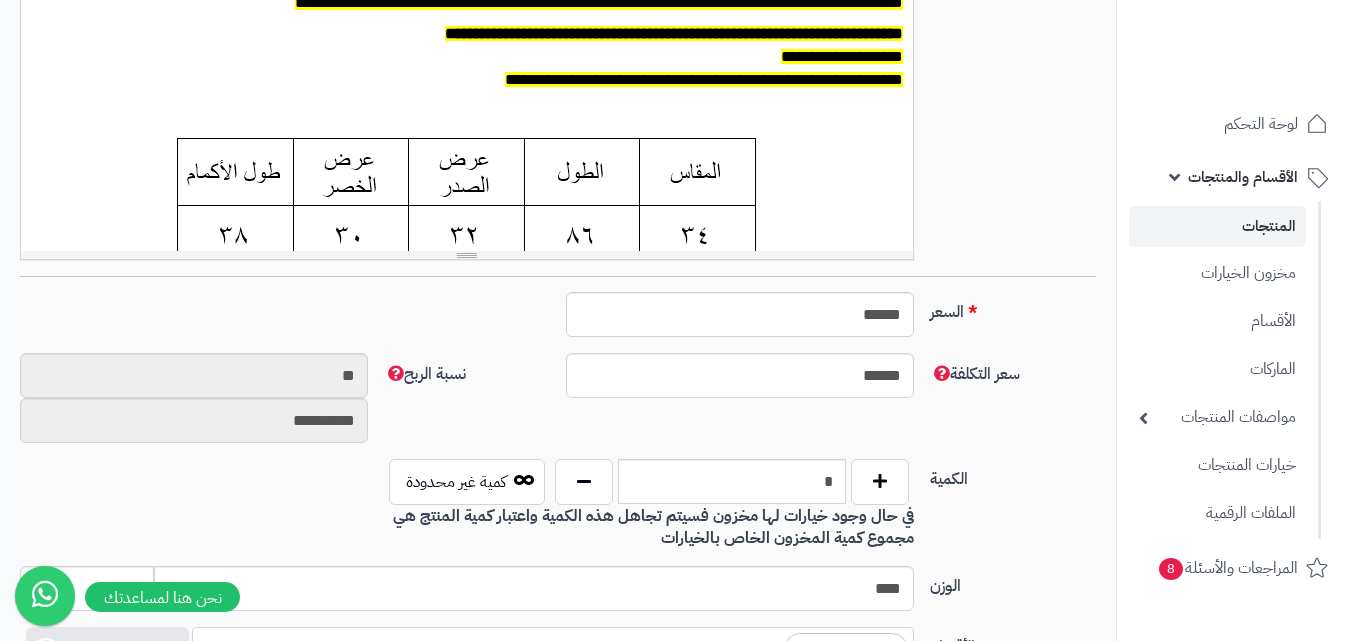 scroll, scrollTop: 500, scrollLeft: 0, axis: vertical 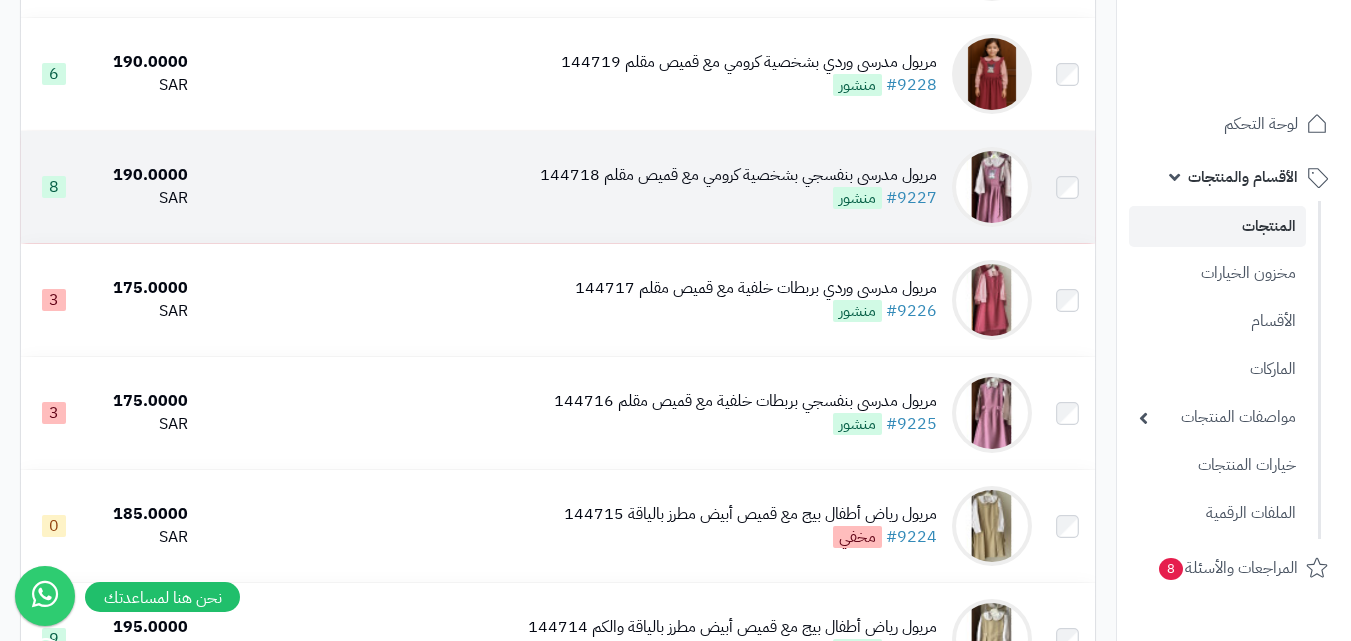 click at bounding box center (992, 187) 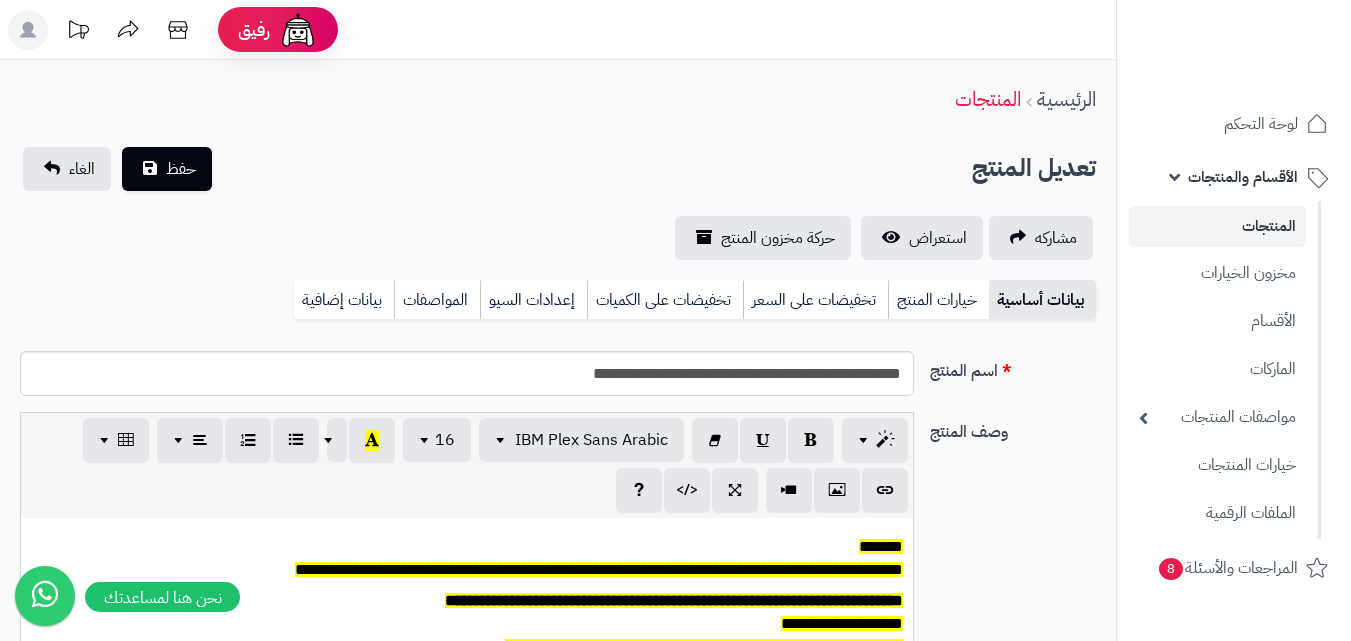 scroll, scrollTop: 0, scrollLeft: 0, axis: both 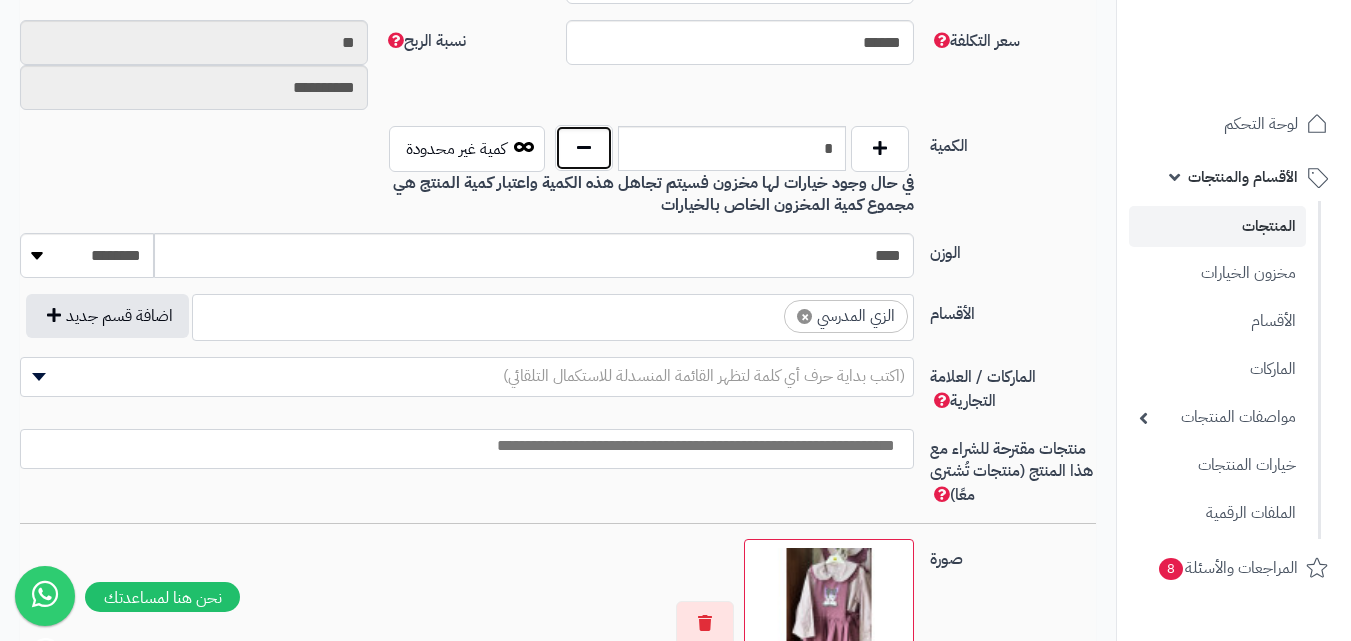 click at bounding box center (584, 148) 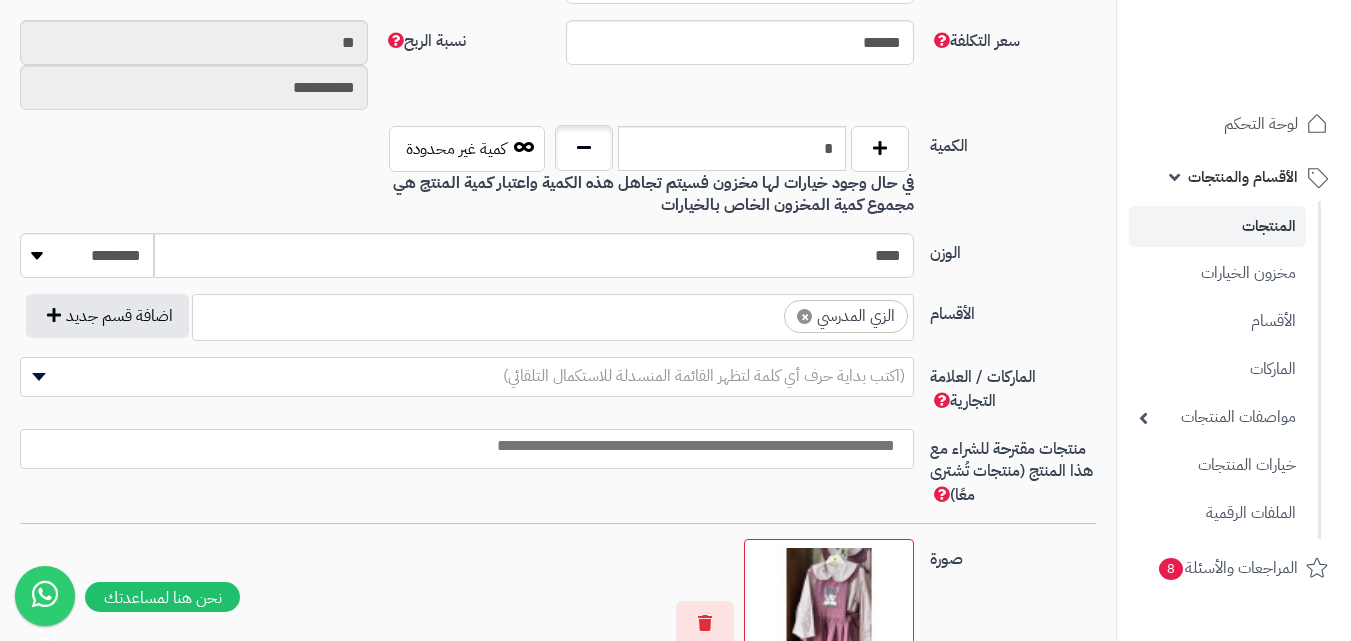 type on "*" 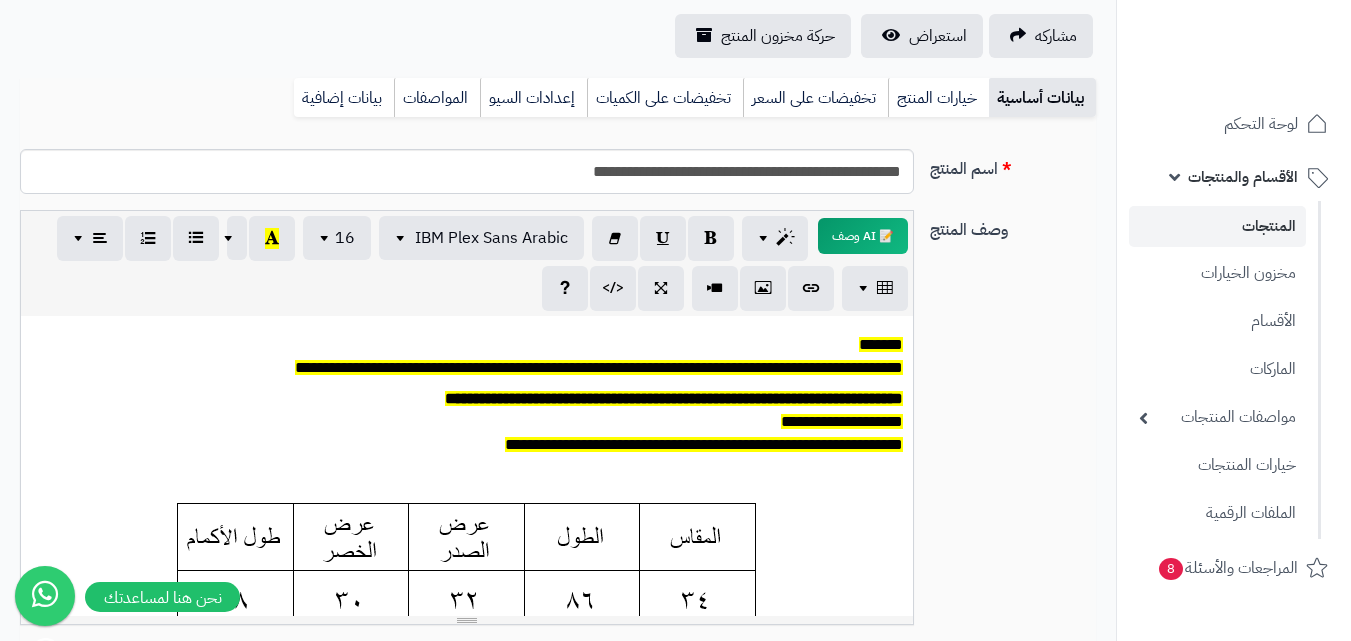 scroll, scrollTop: 200, scrollLeft: 0, axis: vertical 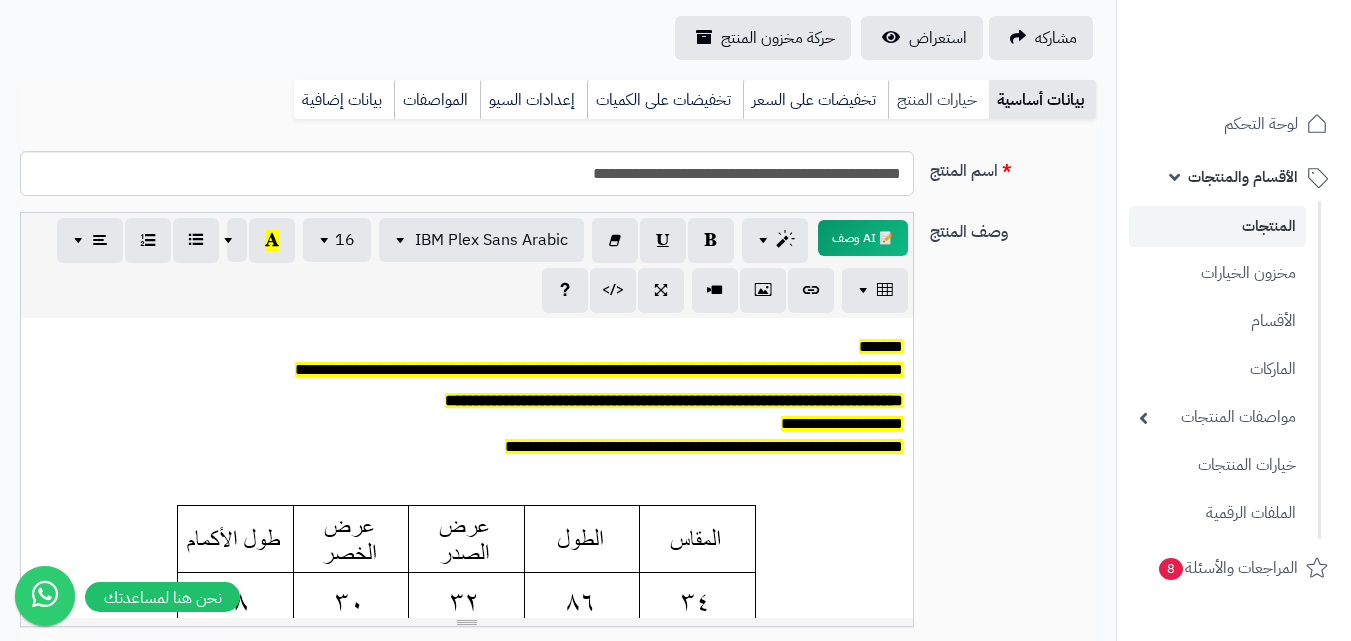 click on "خيارات المنتج" at bounding box center [938, 100] 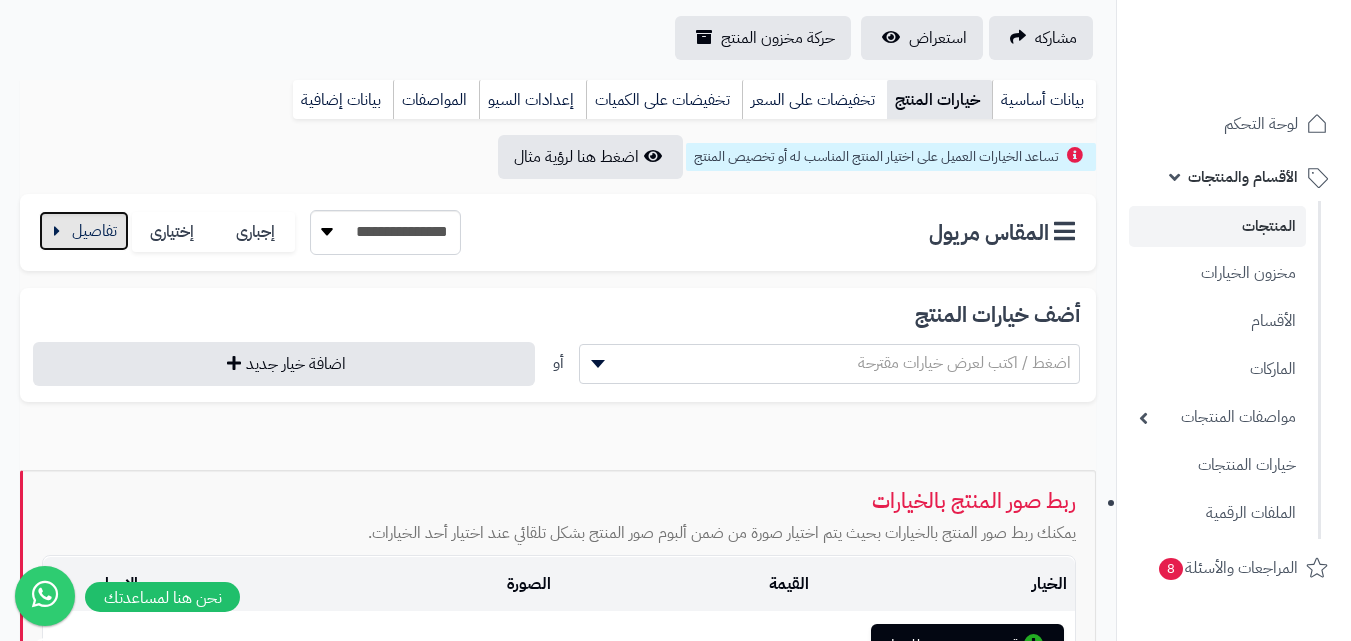 click at bounding box center [84, 231] 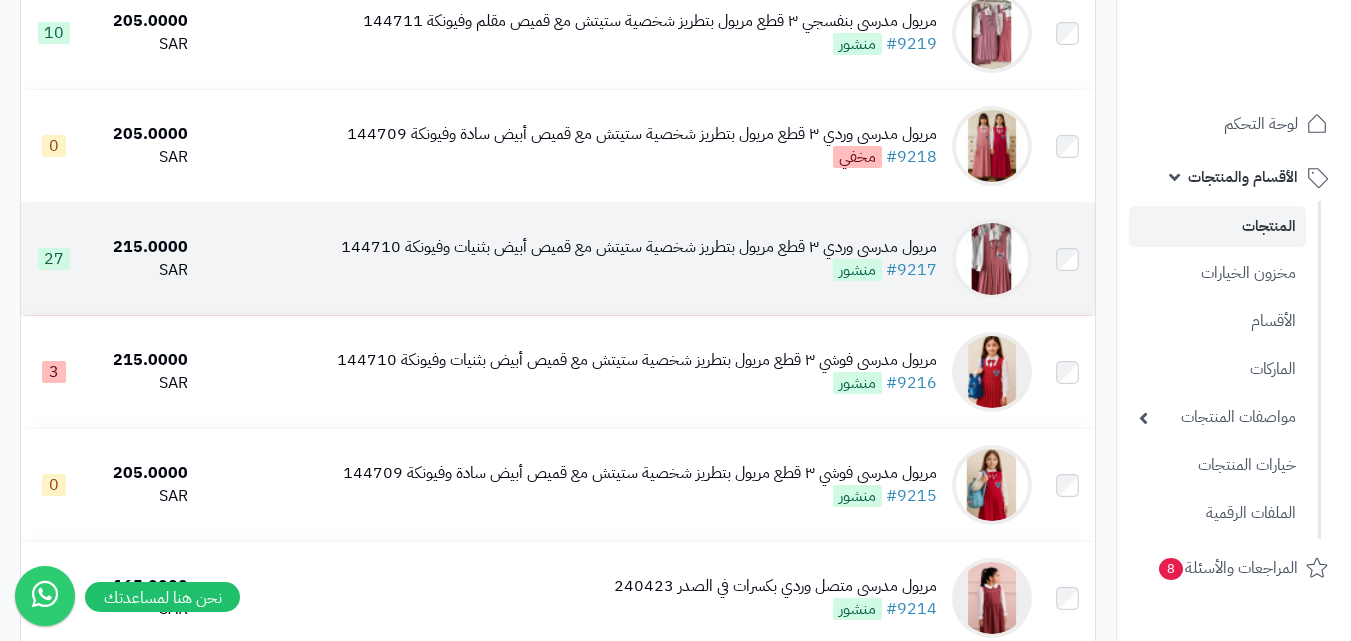 scroll, scrollTop: 2110, scrollLeft: 0, axis: vertical 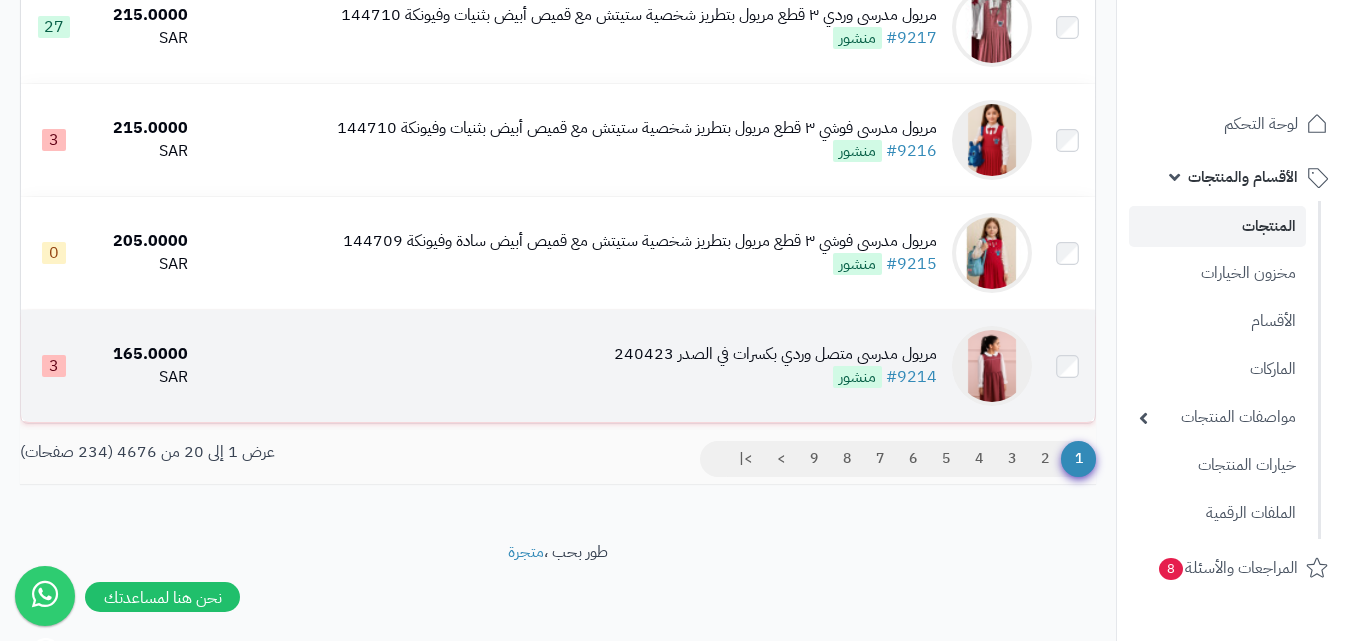 click at bounding box center (992, 366) 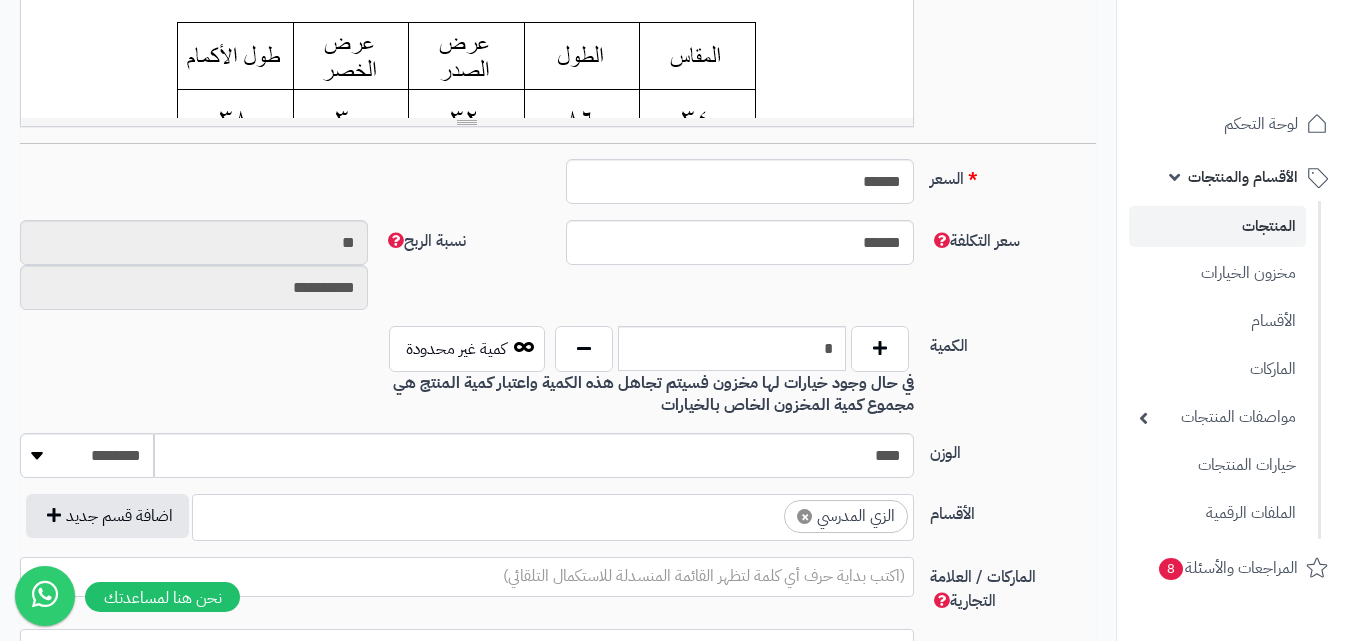 scroll, scrollTop: 700, scrollLeft: 0, axis: vertical 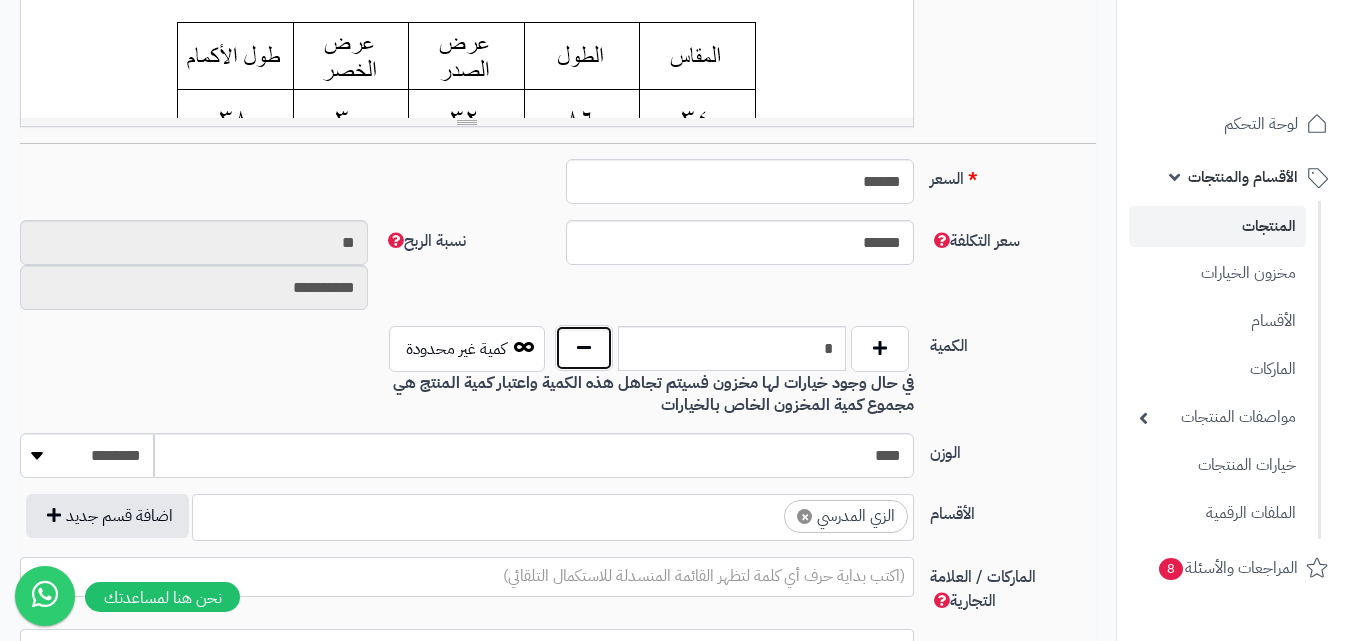 click at bounding box center [584, 348] 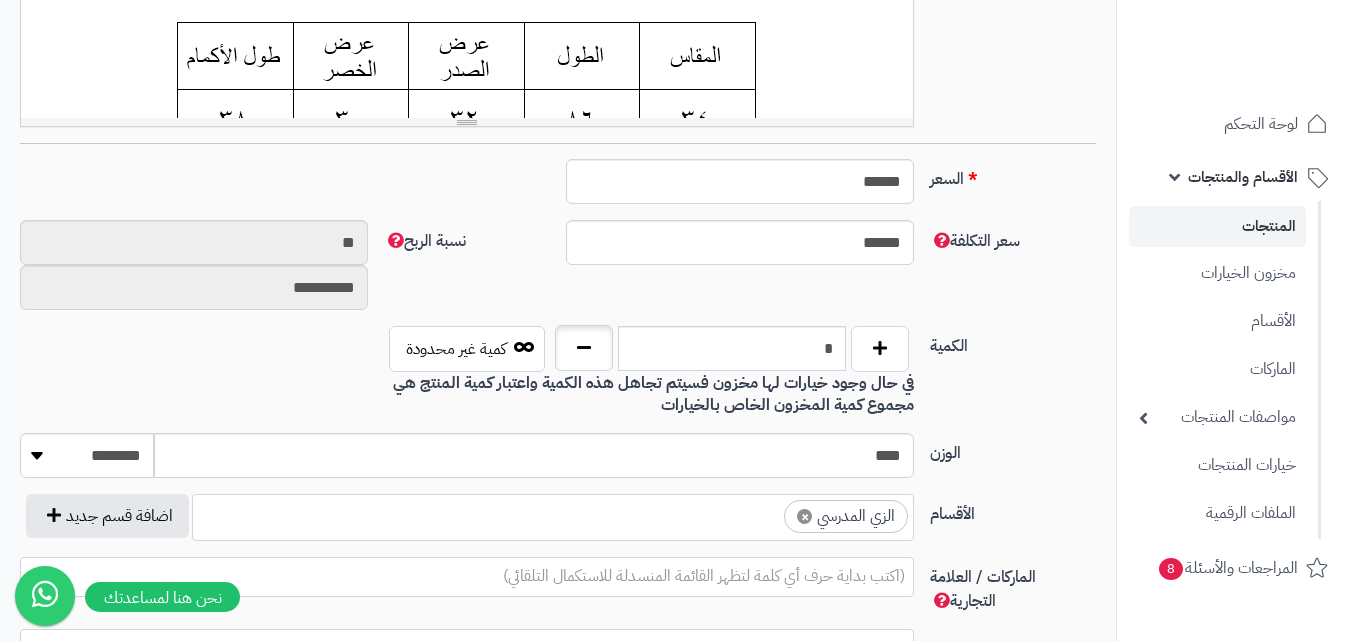 type on "*" 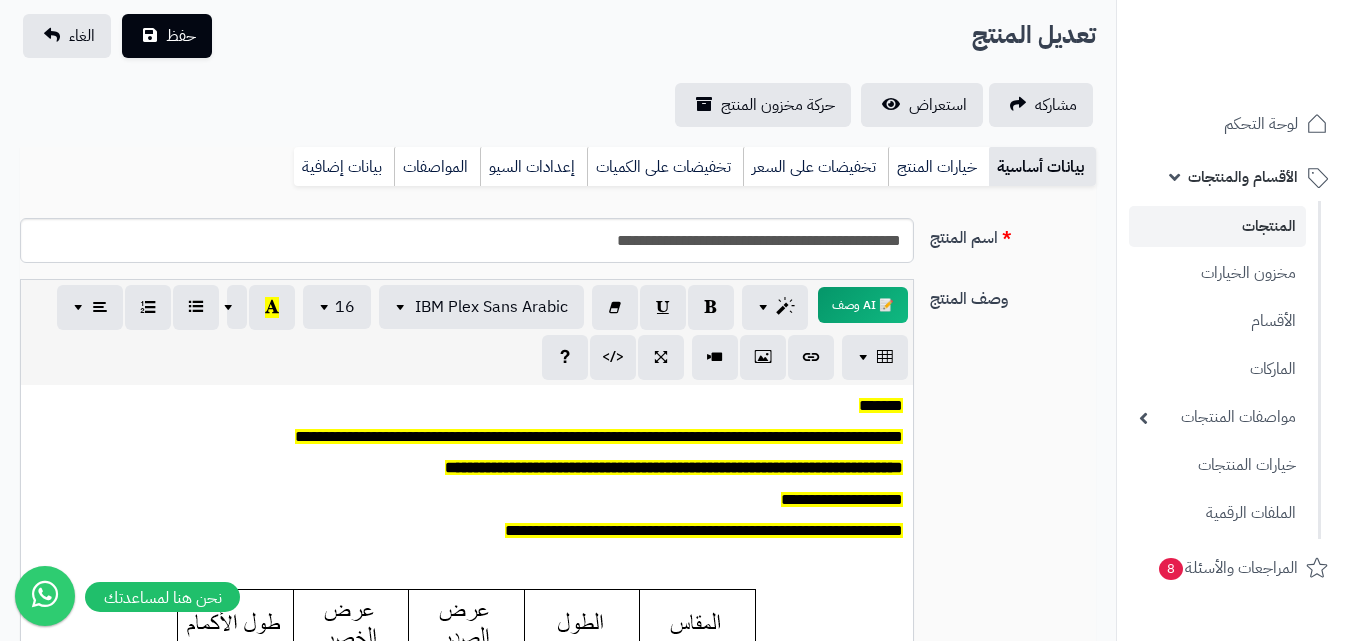 scroll, scrollTop: 100, scrollLeft: 0, axis: vertical 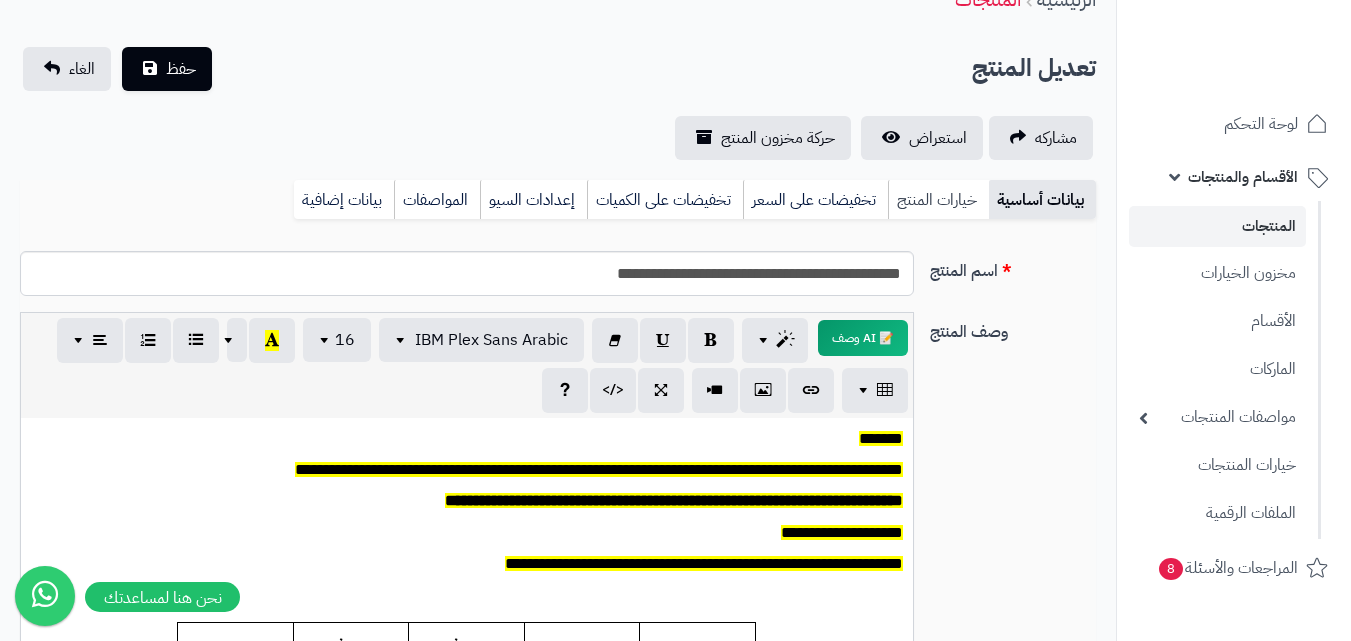 click on "خيارات المنتج" at bounding box center [938, 200] 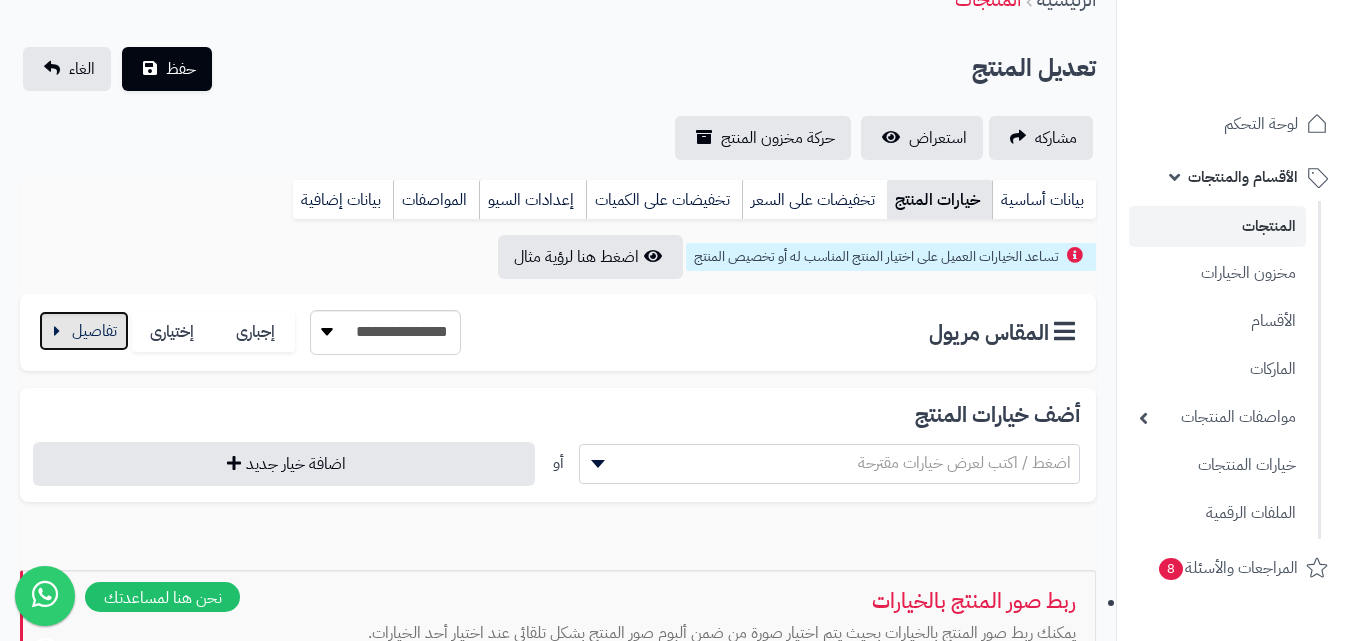 click at bounding box center [84, 331] 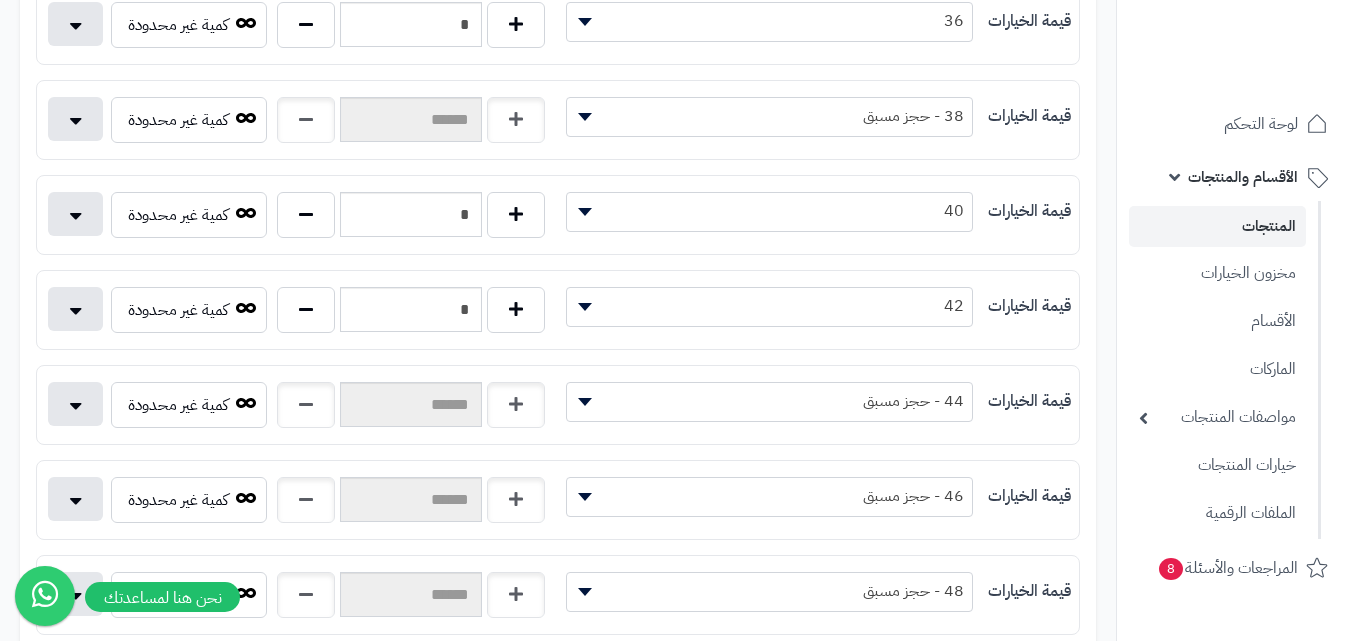 scroll, scrollTop: 600, scrollLeft: 0, axis: vertical 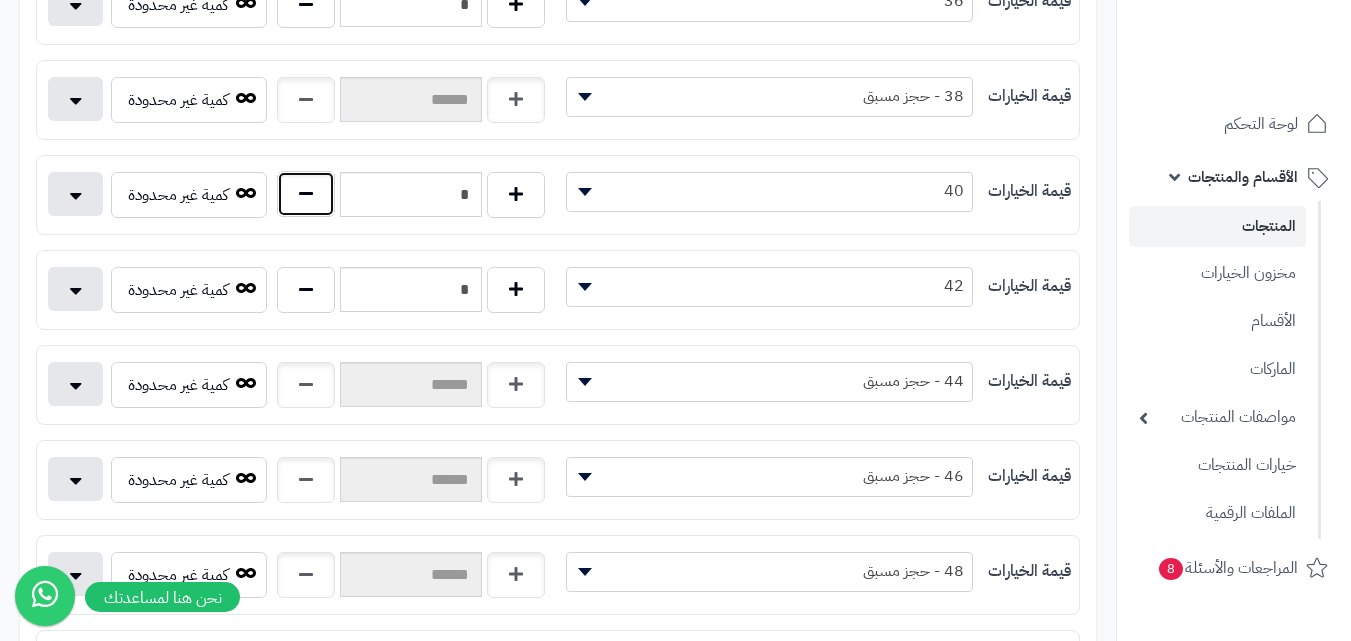 click at bounding box center (306, 194) 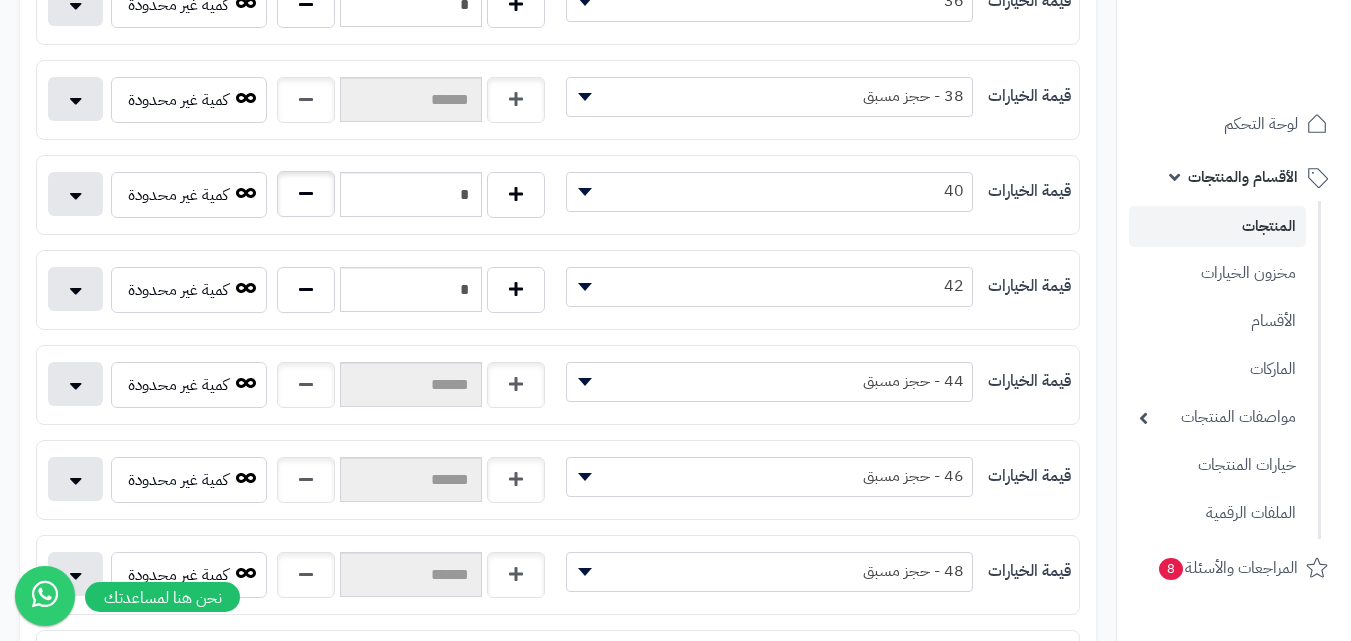 type on "*" 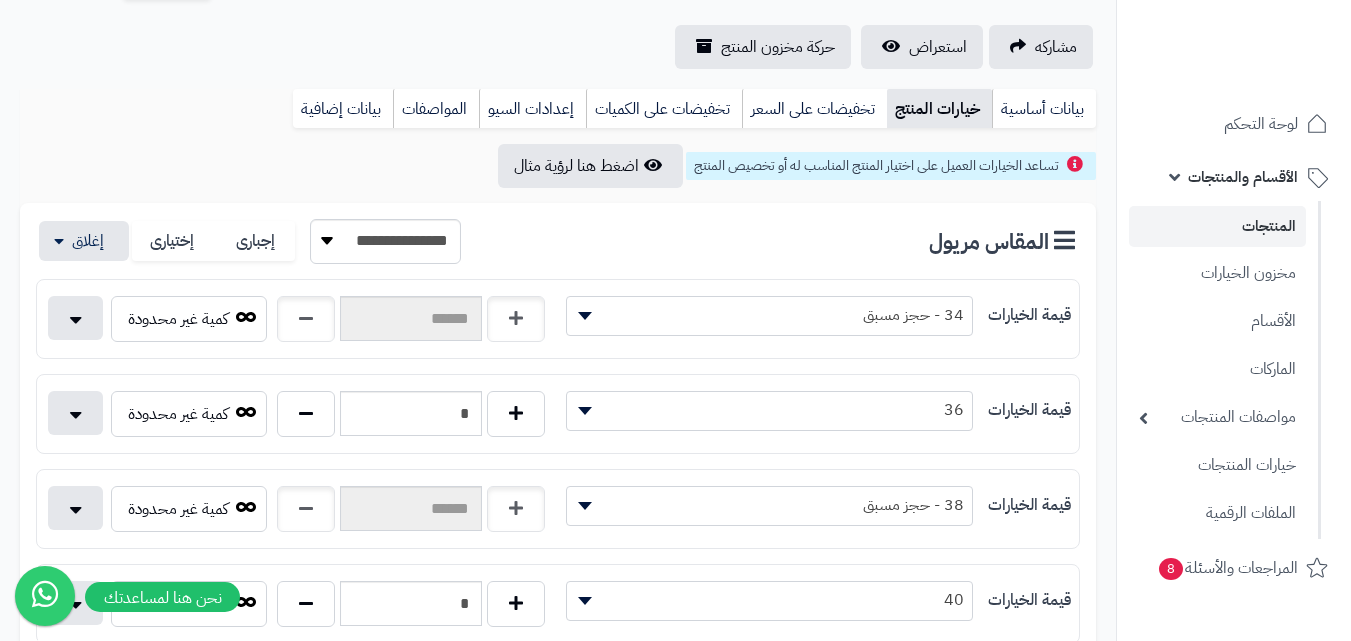 scroll, scrollTop: 100, scrollLeft: 0, axis: vertical 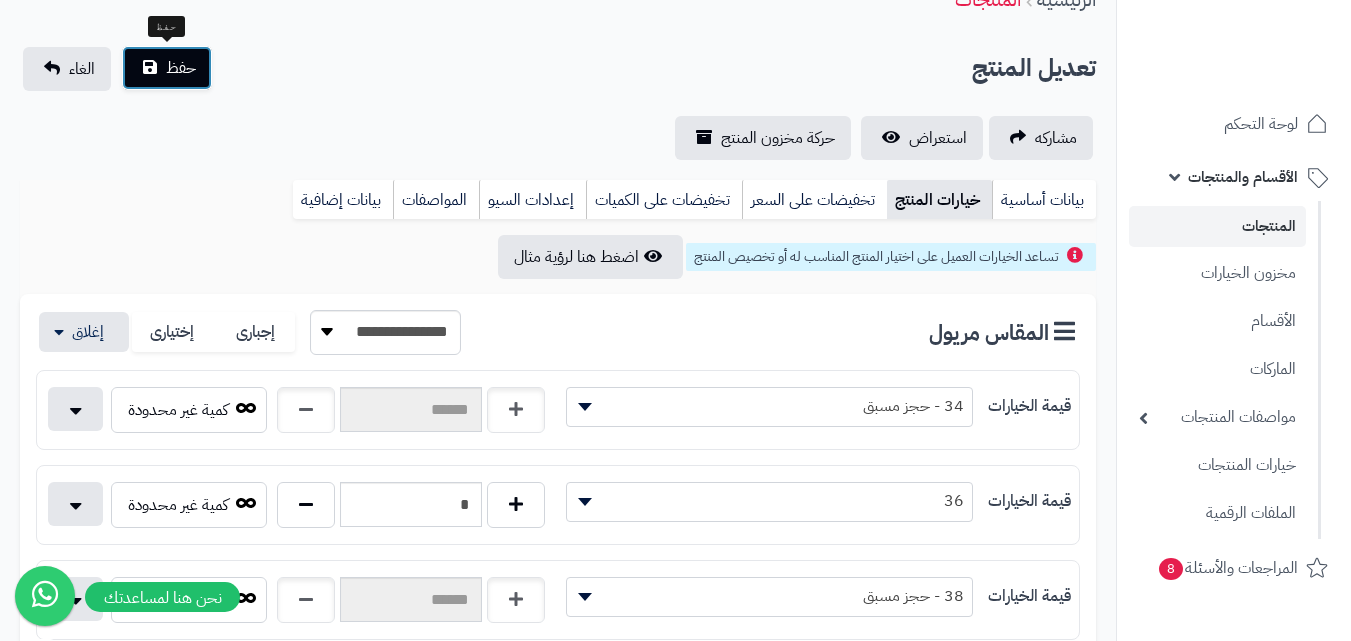 click on "حفظ" at bounding box center [181, 68] 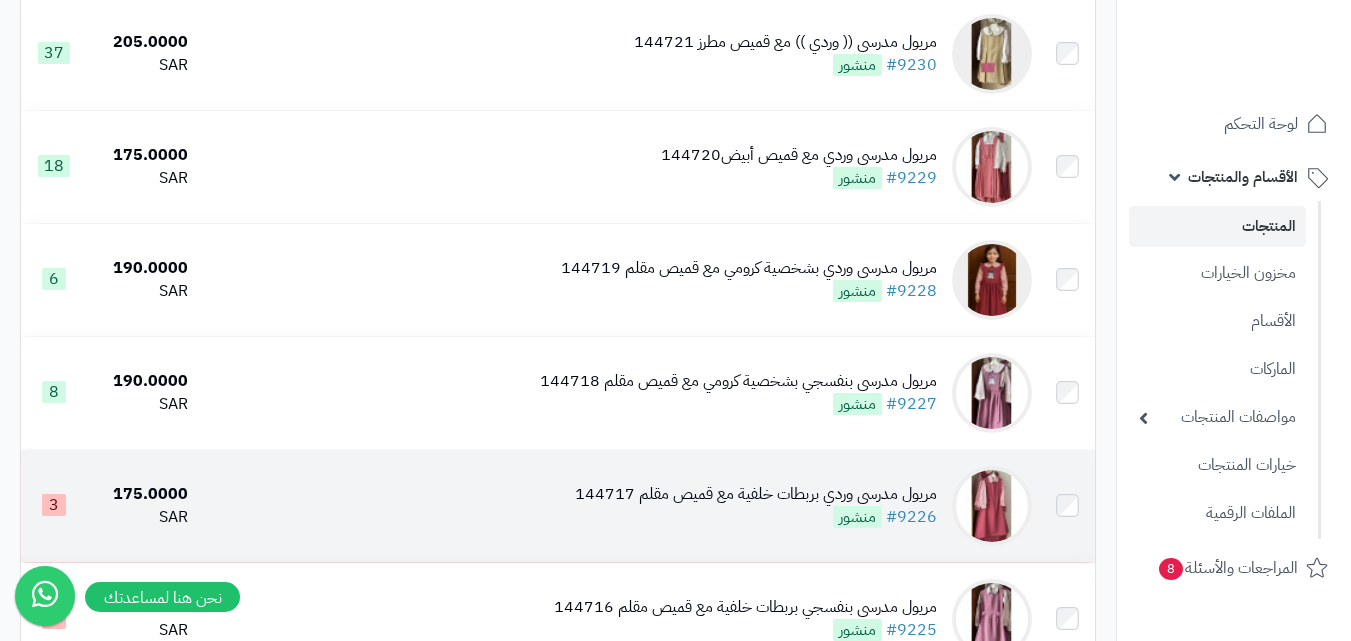 scroll, scrollTop: 700, scrollLeft: 0, axis: vertical 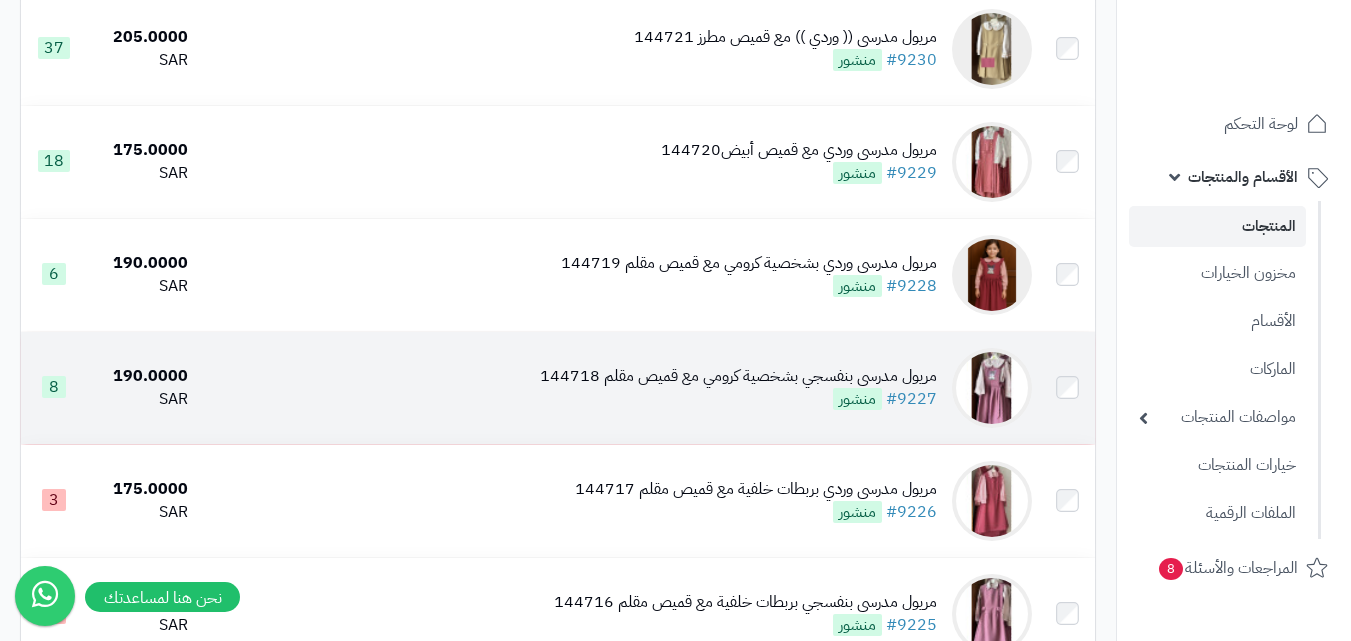 click at bounding box center (992, 388) 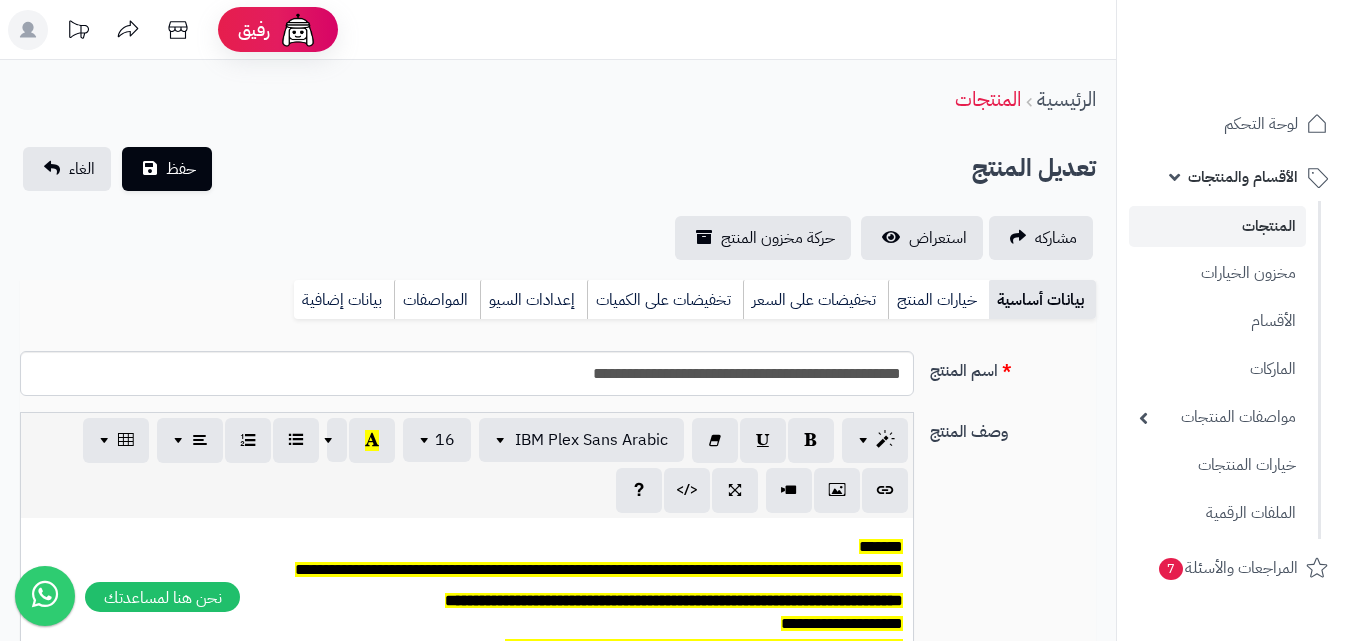 scroll, scrollTop: 0, scrollLeft: 0, axis: both 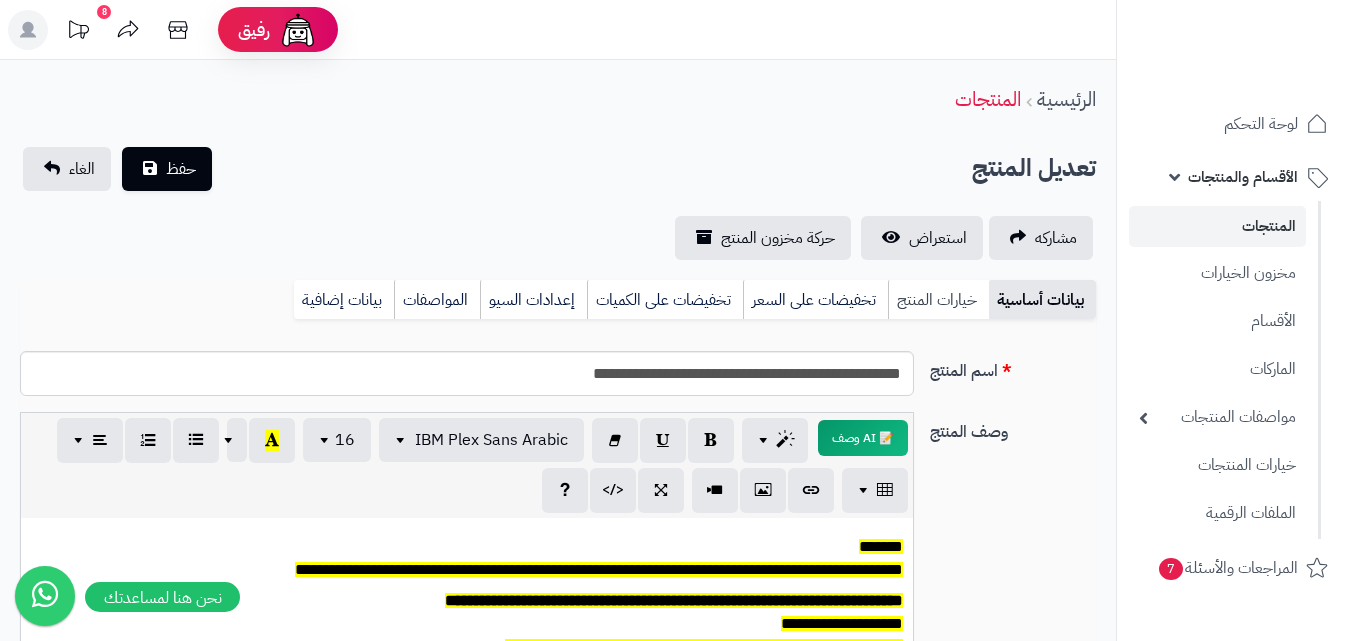 click on "خيارات المنتج" at bounding box center (938, 300) 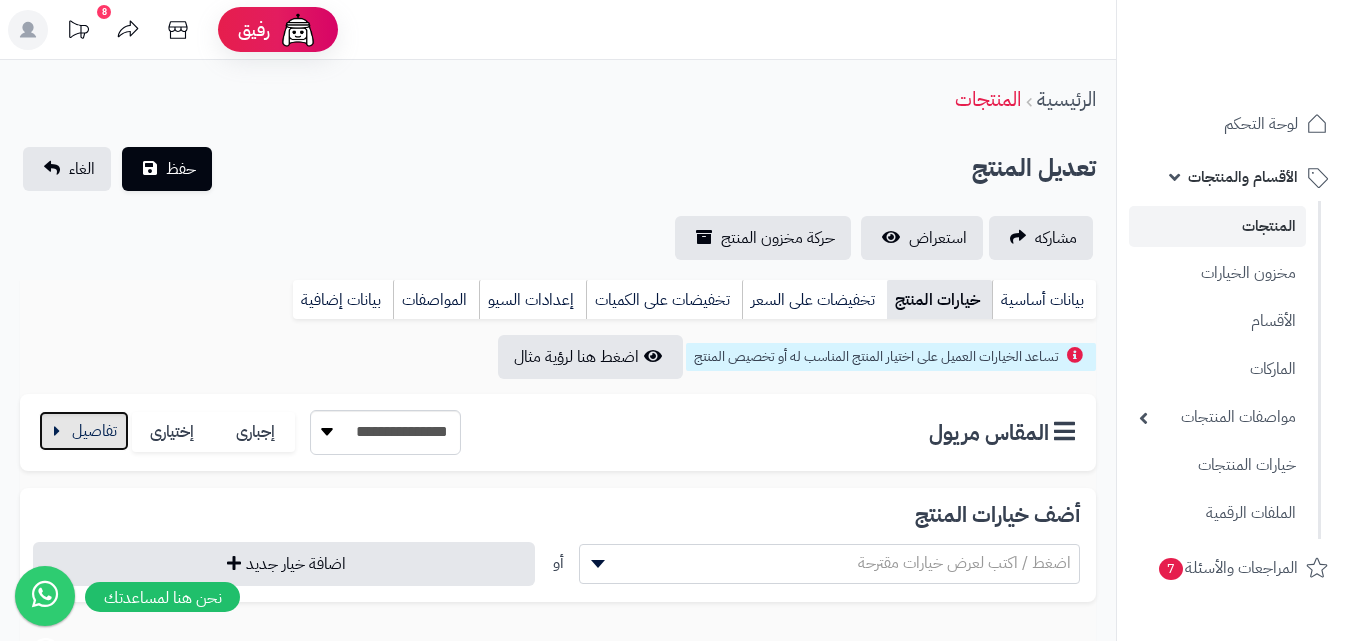 click at bounding box center [84, 431] 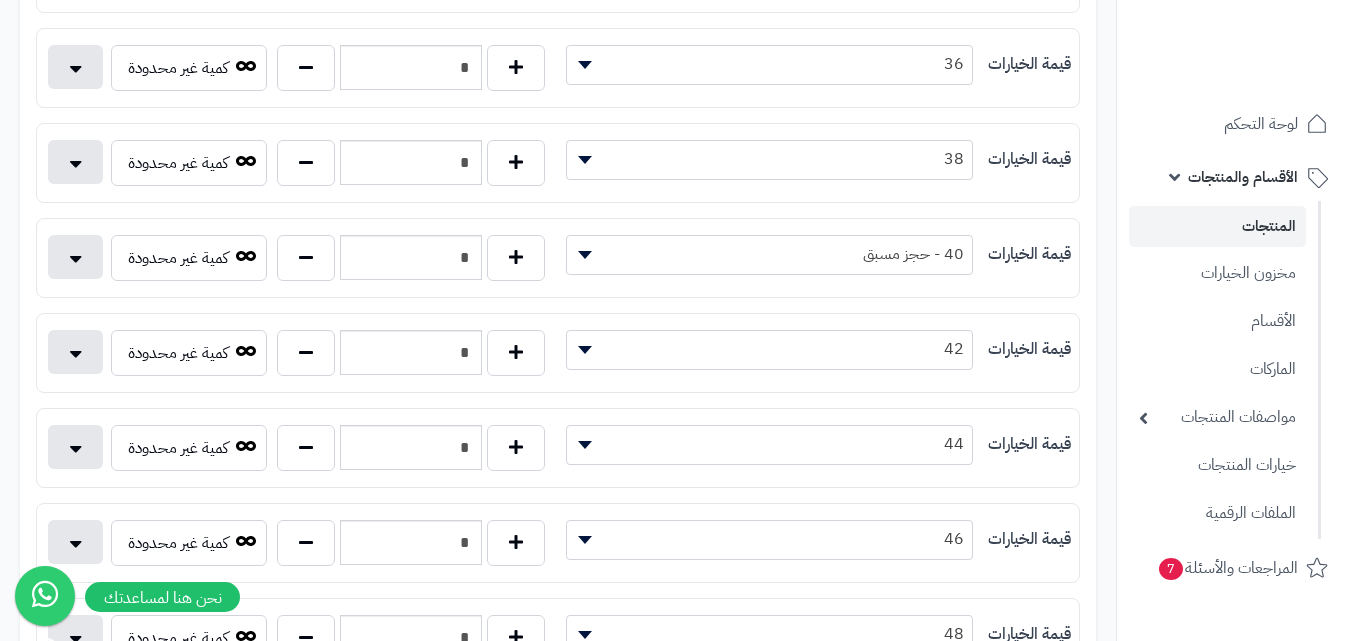 scroll, scrollTop: 600, scrollLeft: 0, axis: vertical 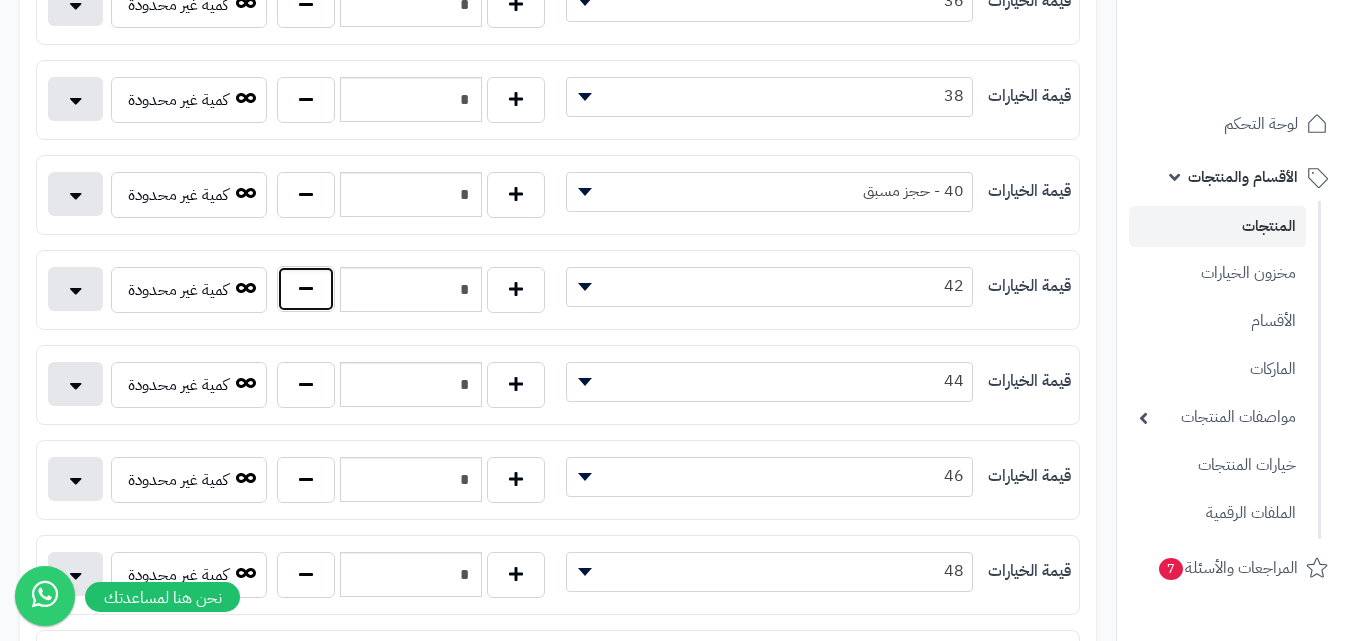 click at bounding box center (306, 289) 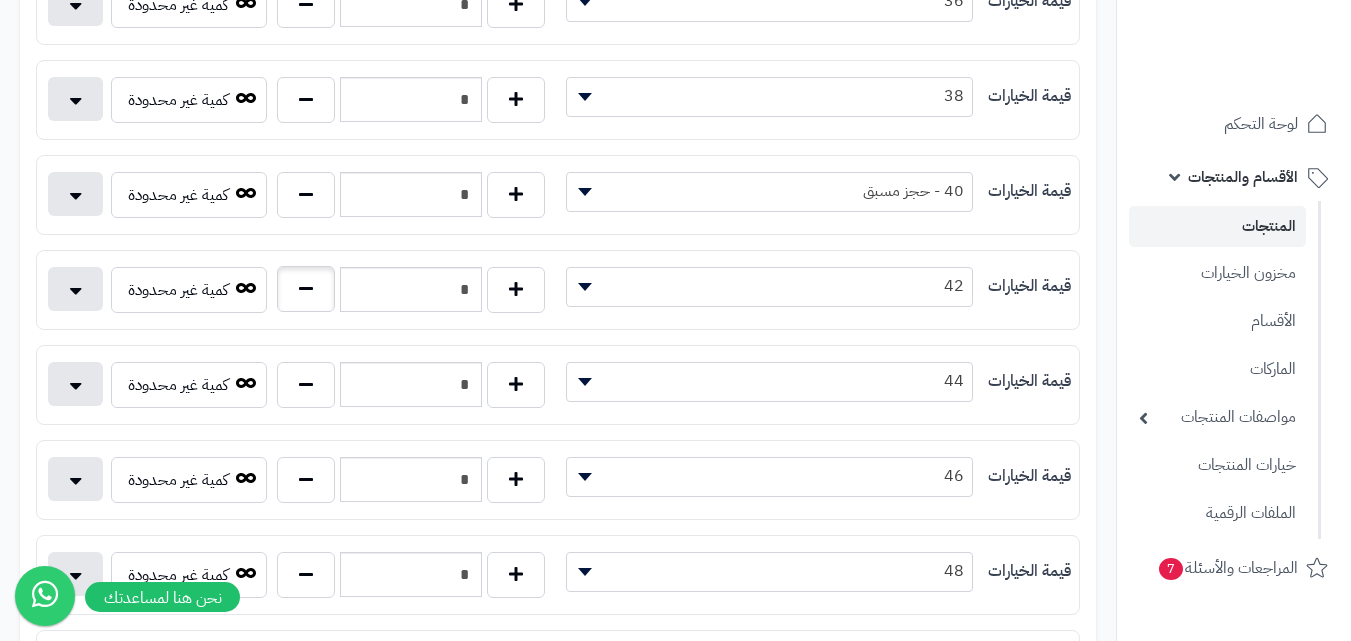 type on "*" 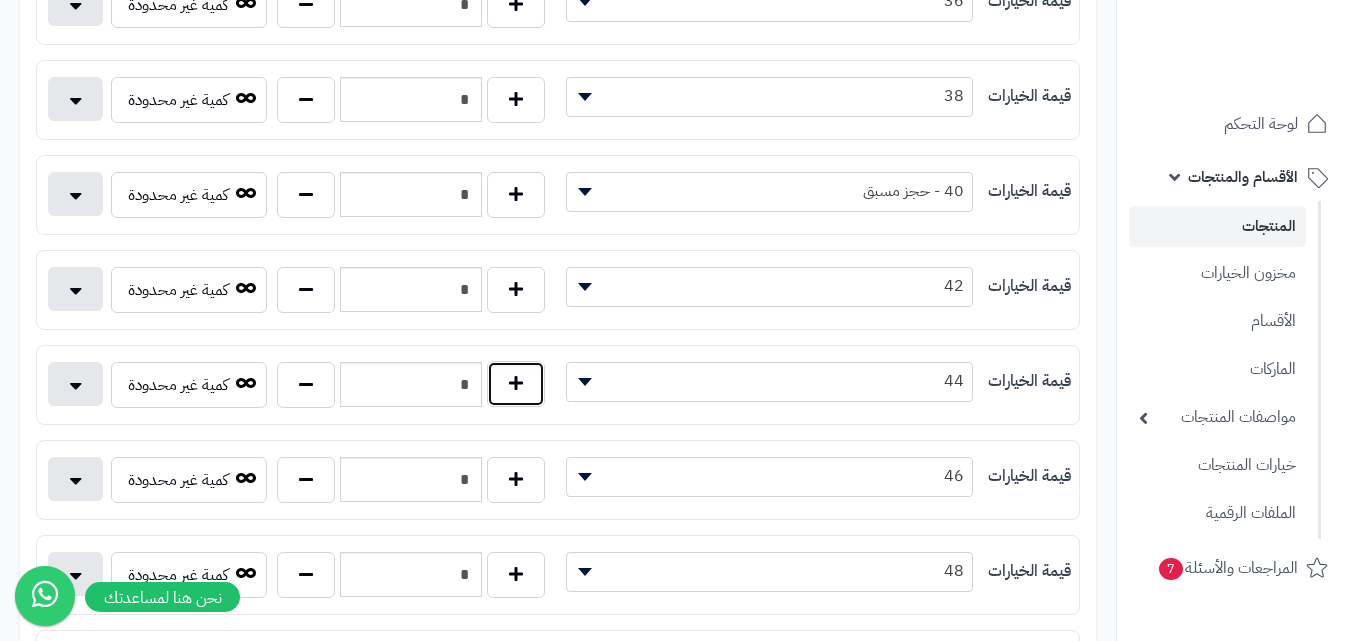 click at bounding box center [516, 384] 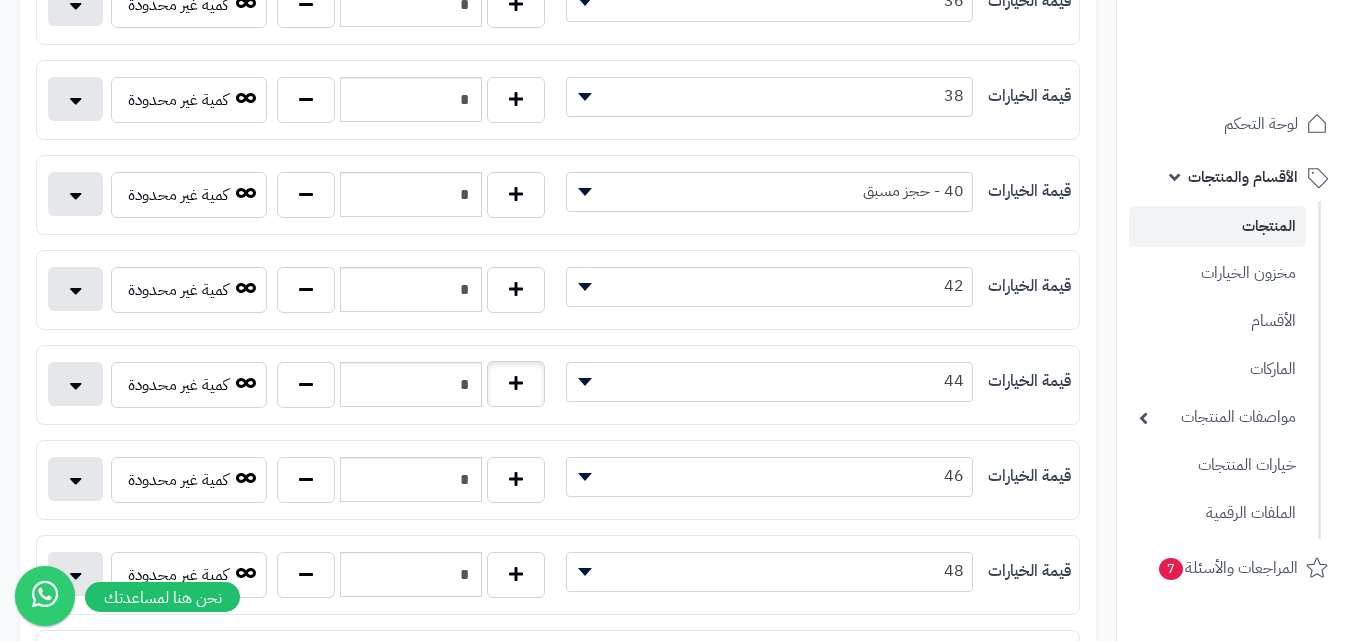 type on "*" 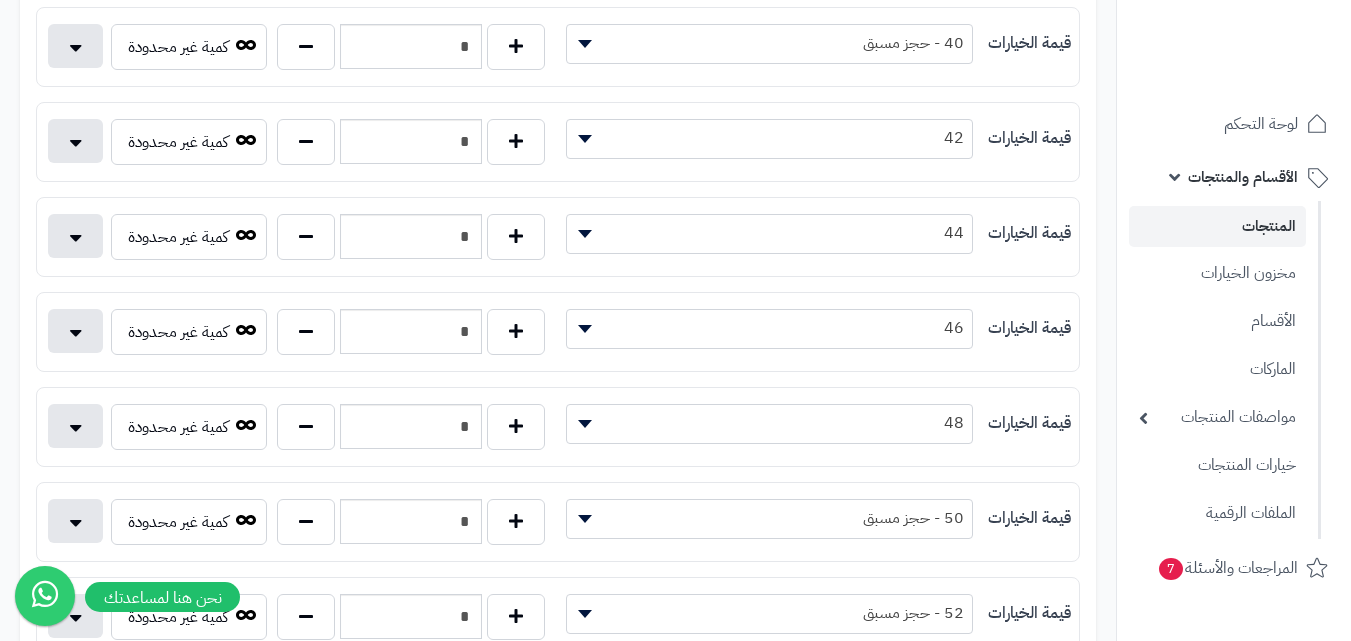 scroll, scrollTop: 800, scrollLeft: 0, axis: vertical 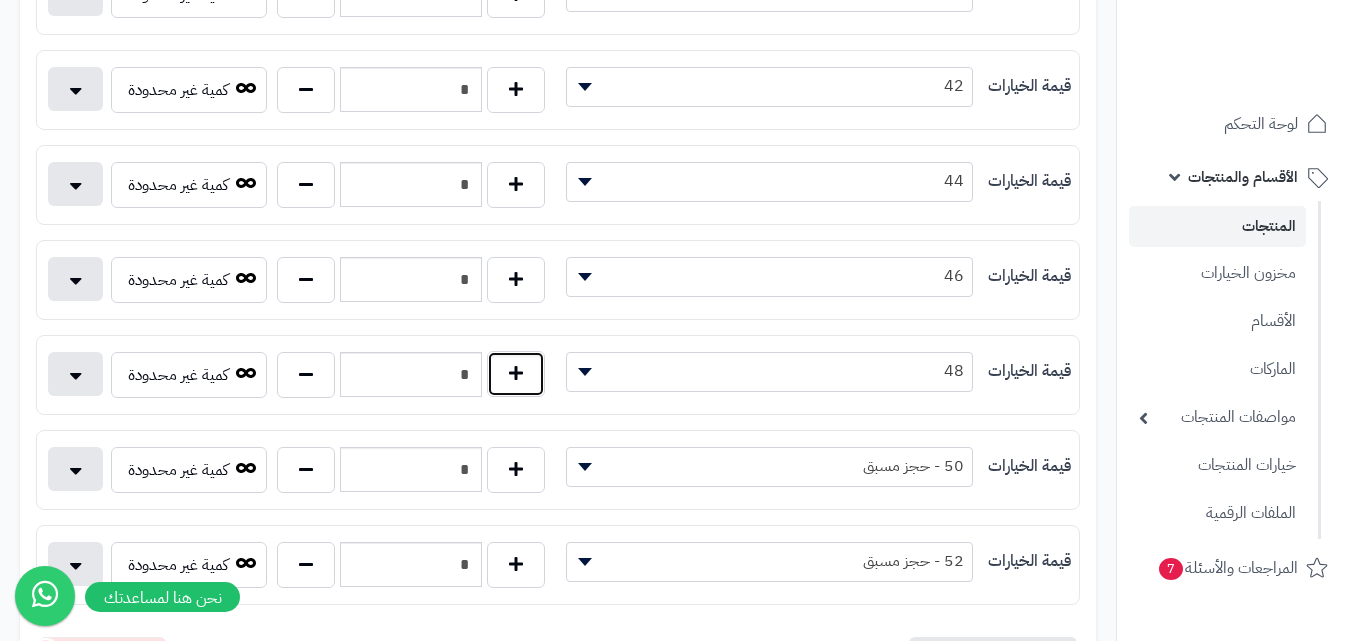 click at bounding box center (516, 374) 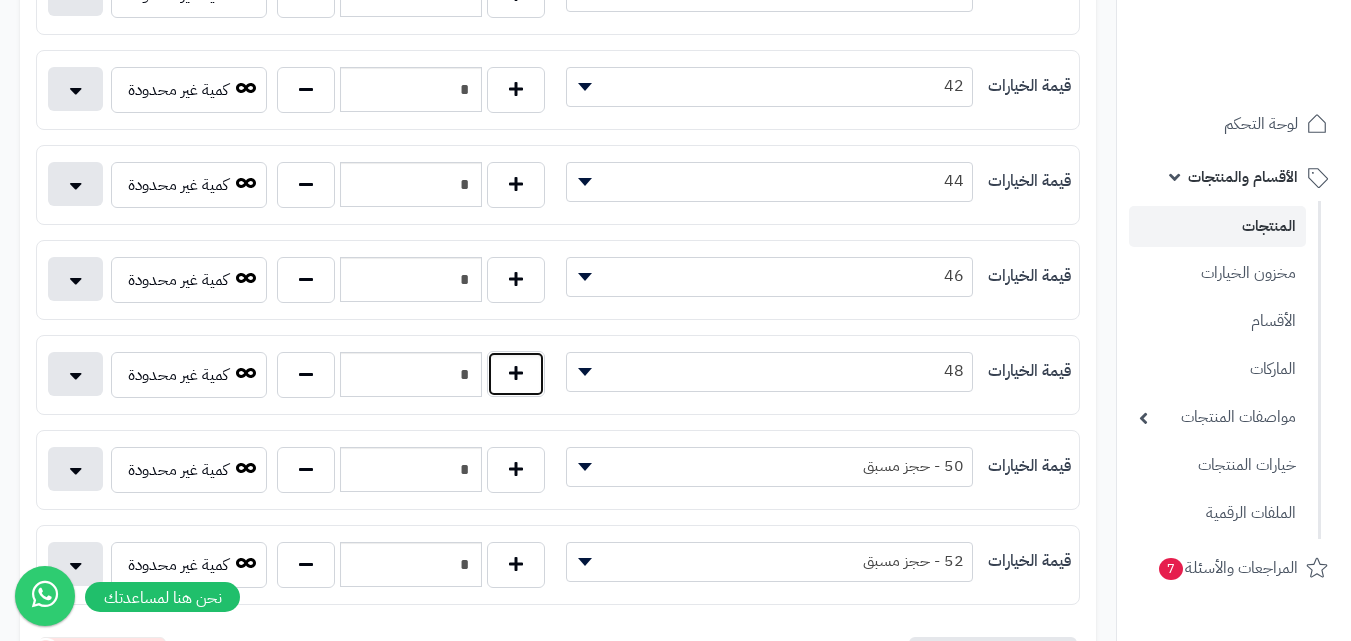 click at bounding box center [516, 374] 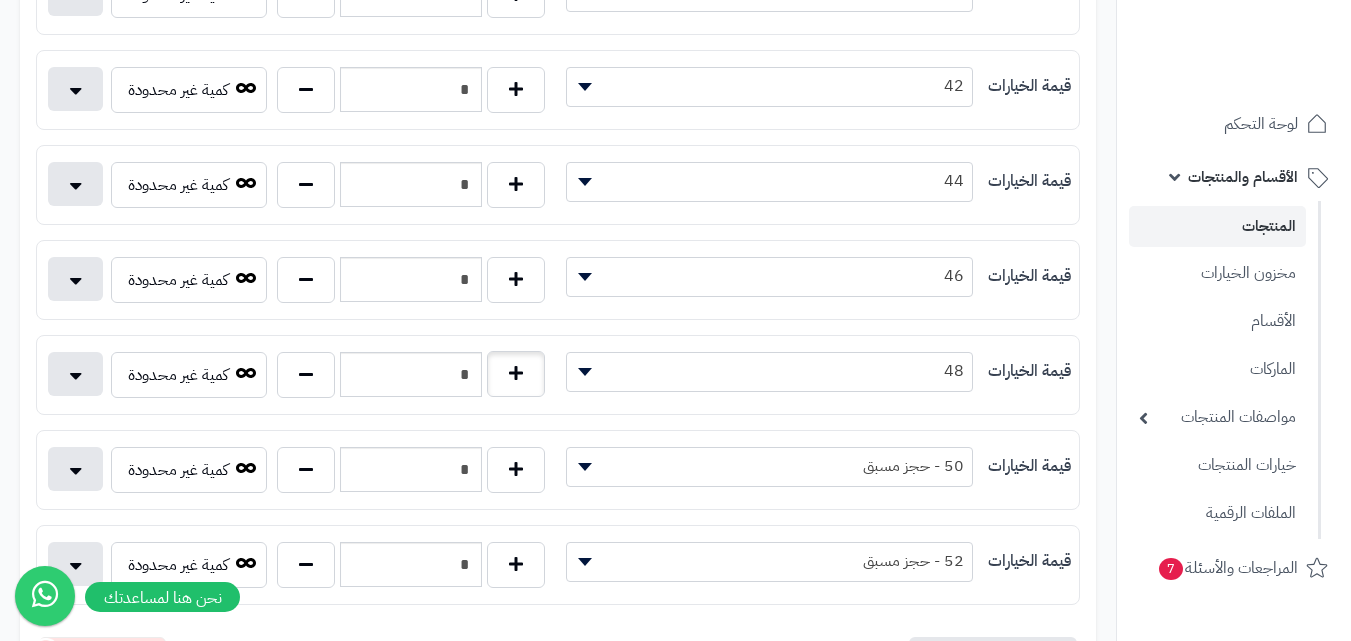 type on "*" 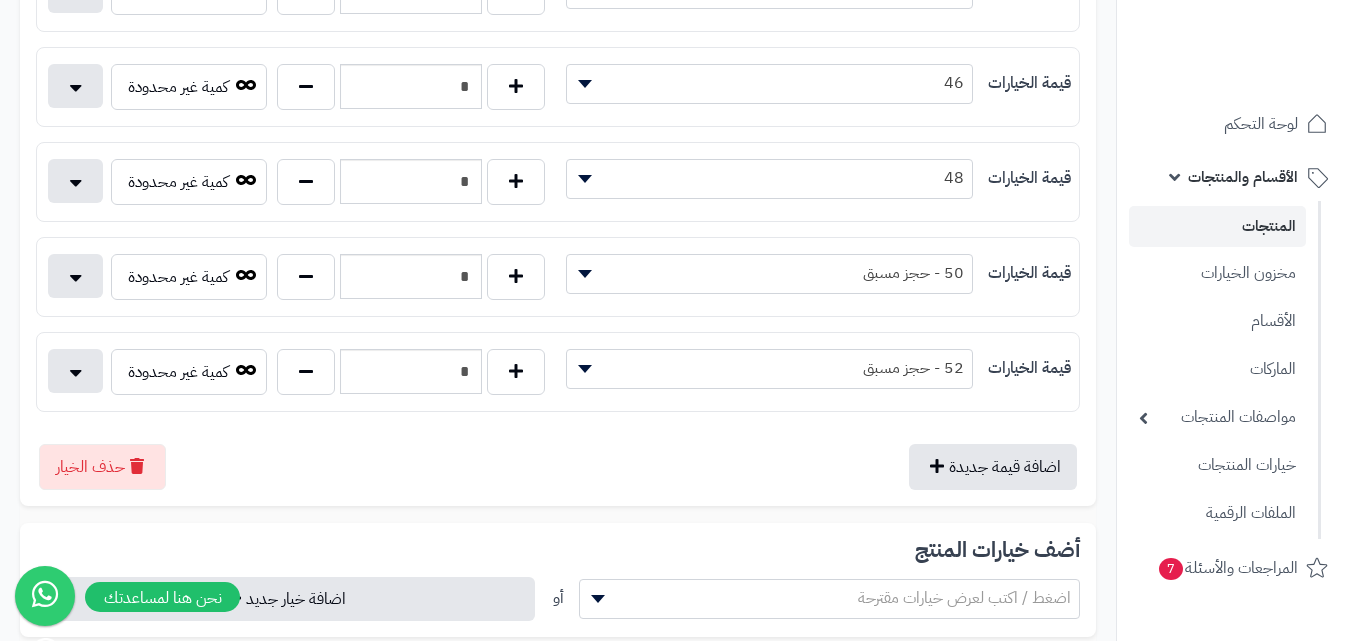 scroll, scrollTop: 1000, scrollLeft: 0, axis: vertical 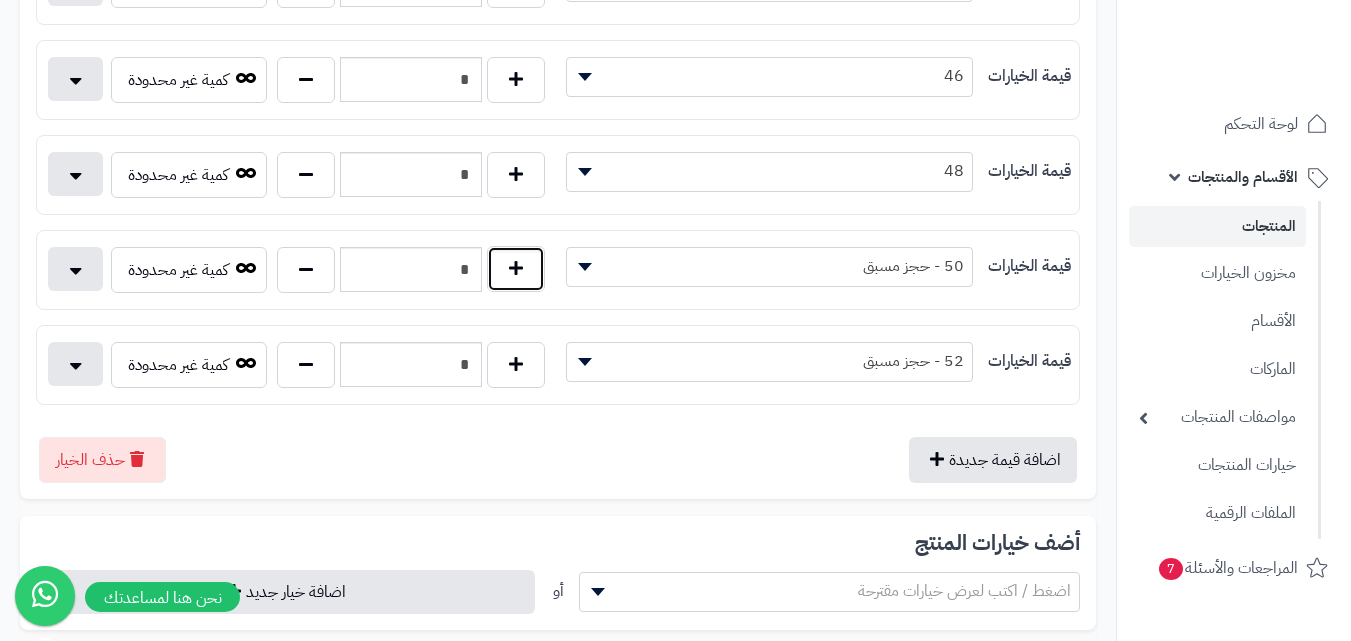 click at bounding box center [516, 269] 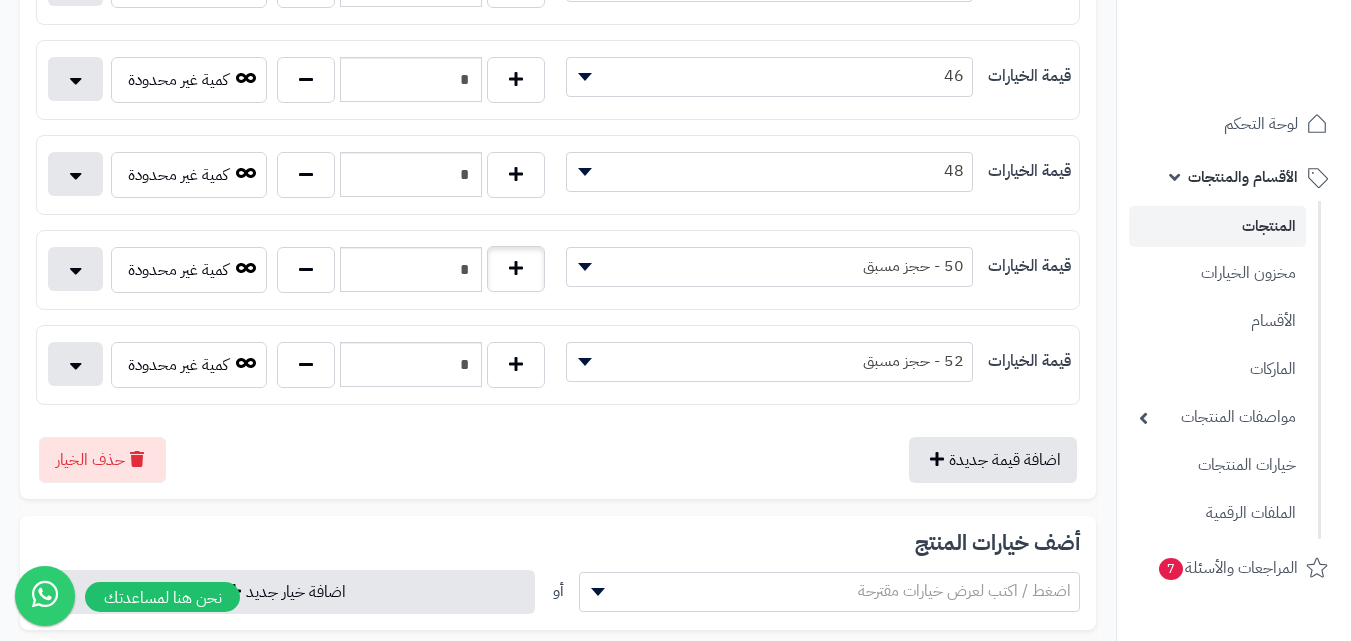 type on "*" 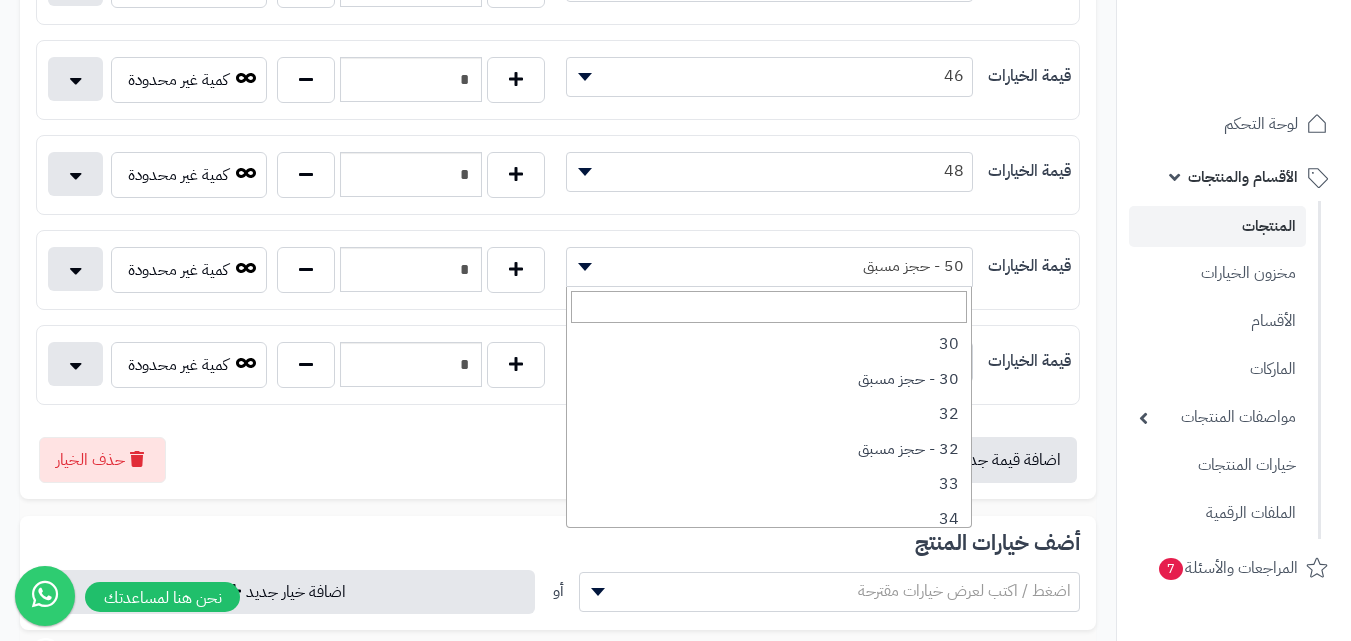 click at bounding box center (585, 267) 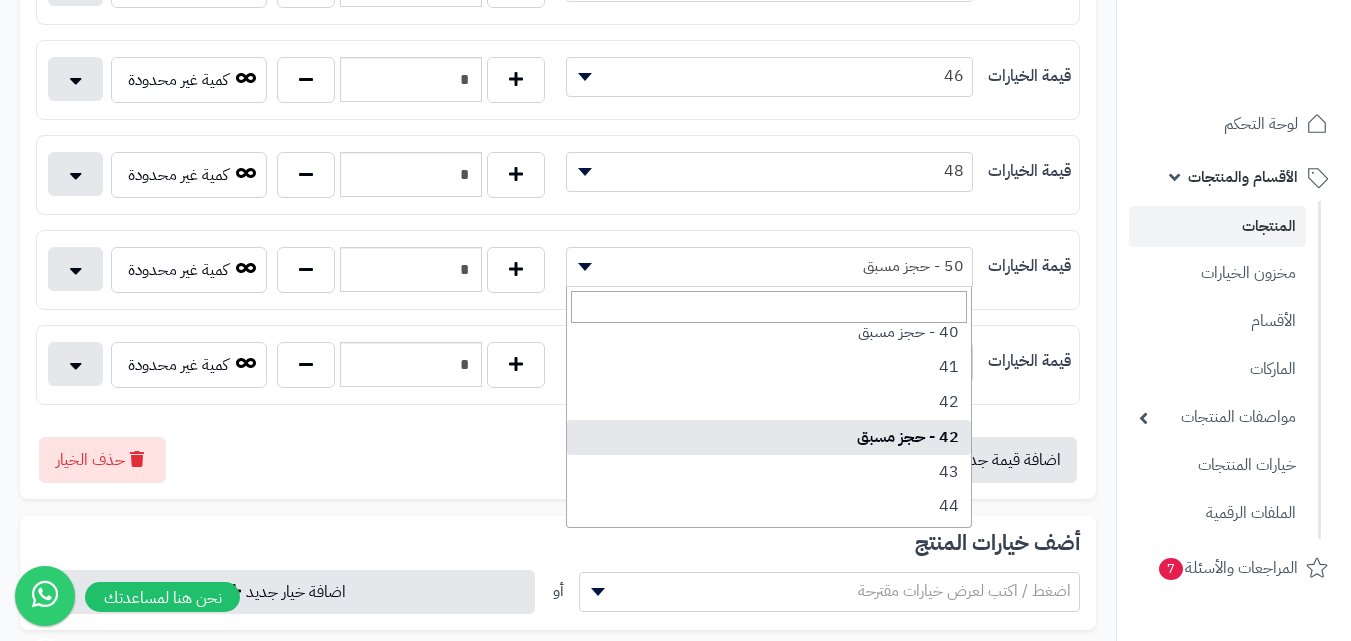 scroll, scrollTop: 900, scrollLeft: 0, axis: vertical 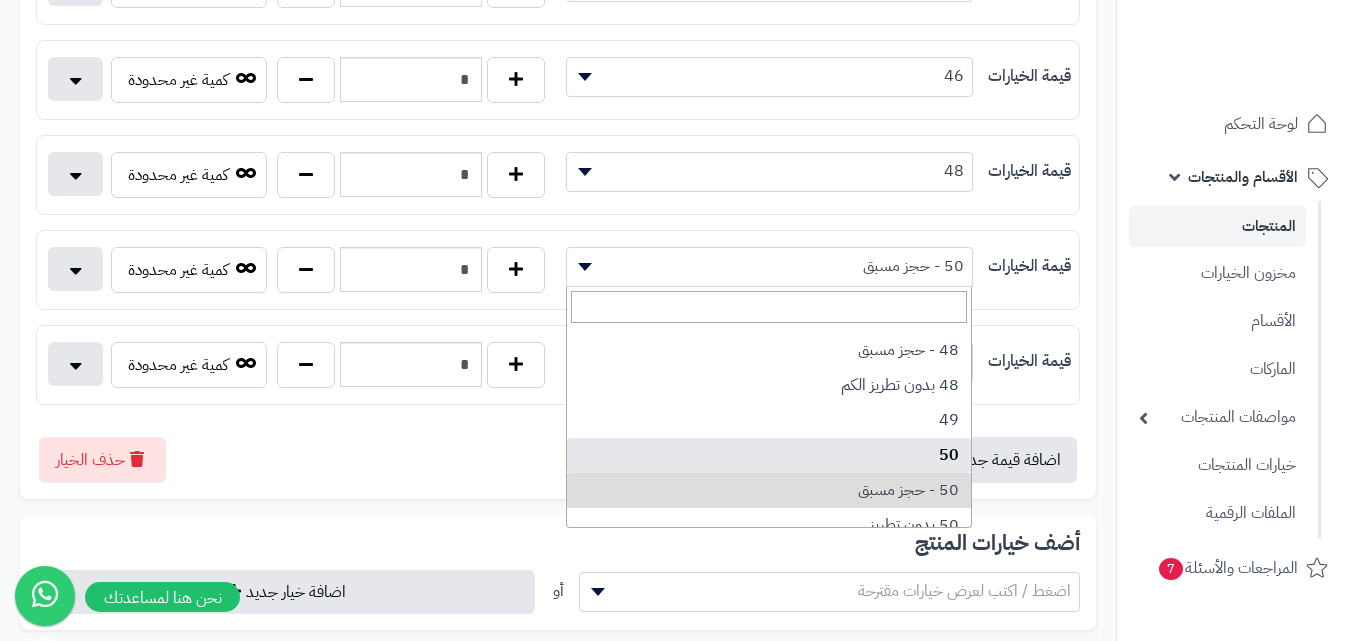 select on "***" 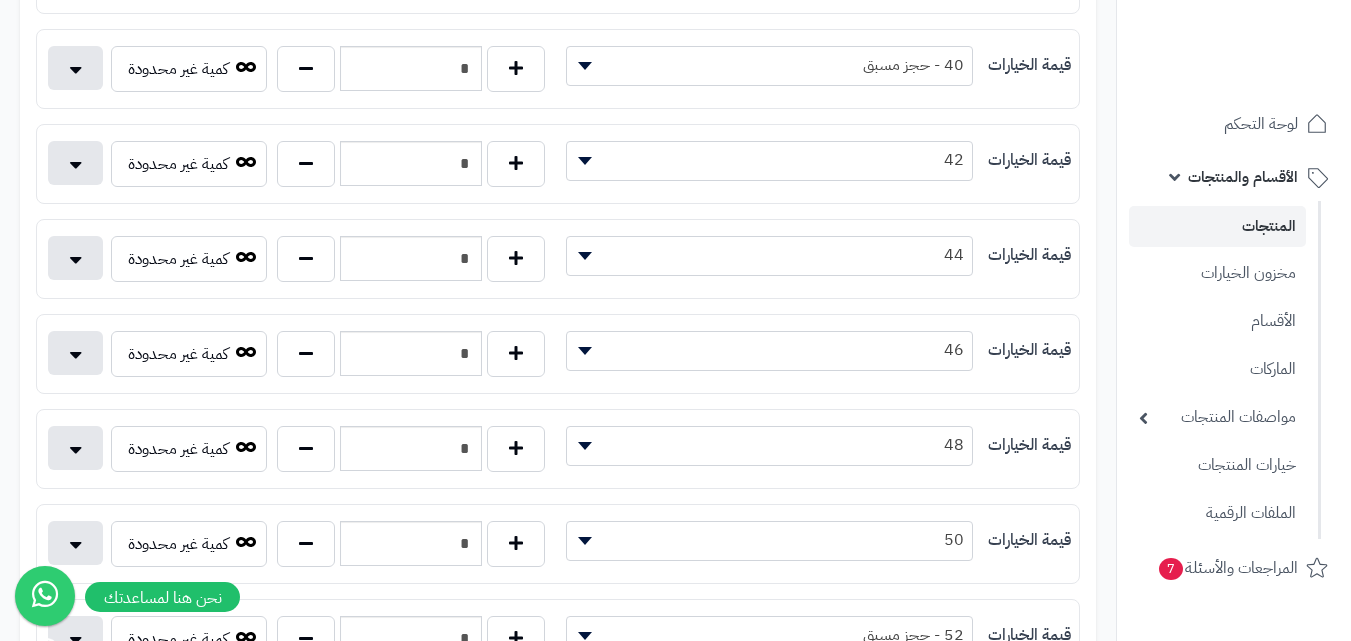 scroll, scrollTop: 700, scrollLeft: 0, axis: vertical 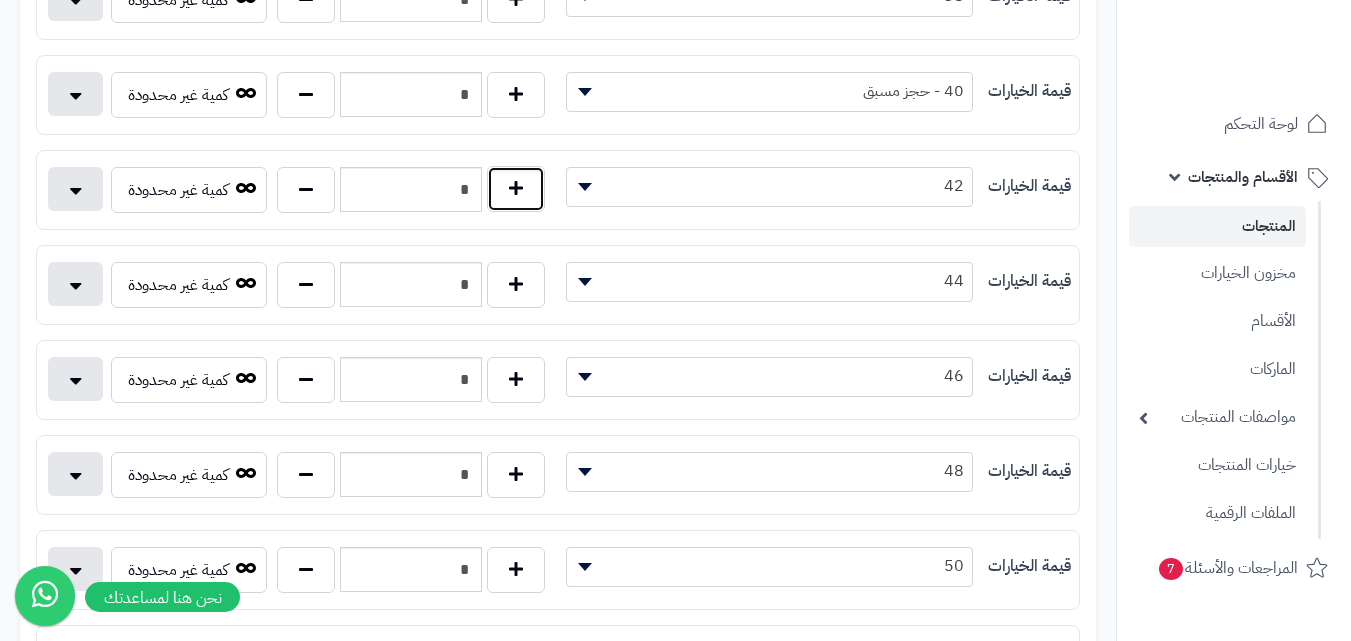 click at bounding box center (516, 189) 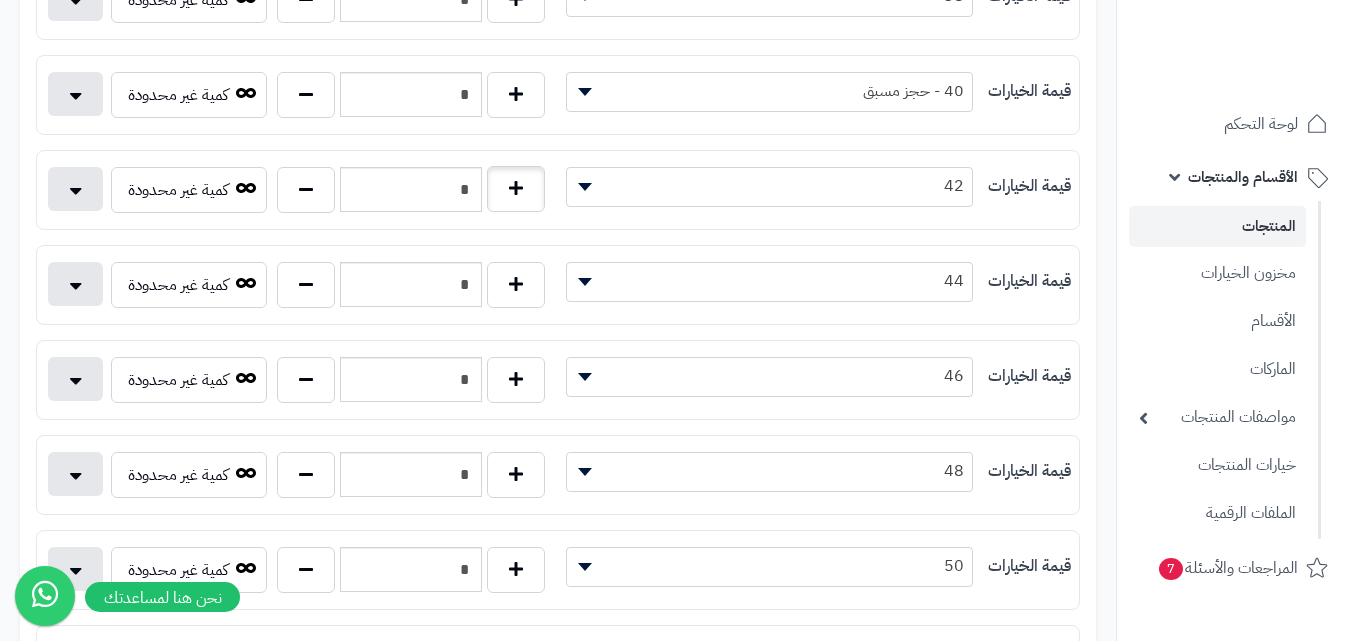type on "*" 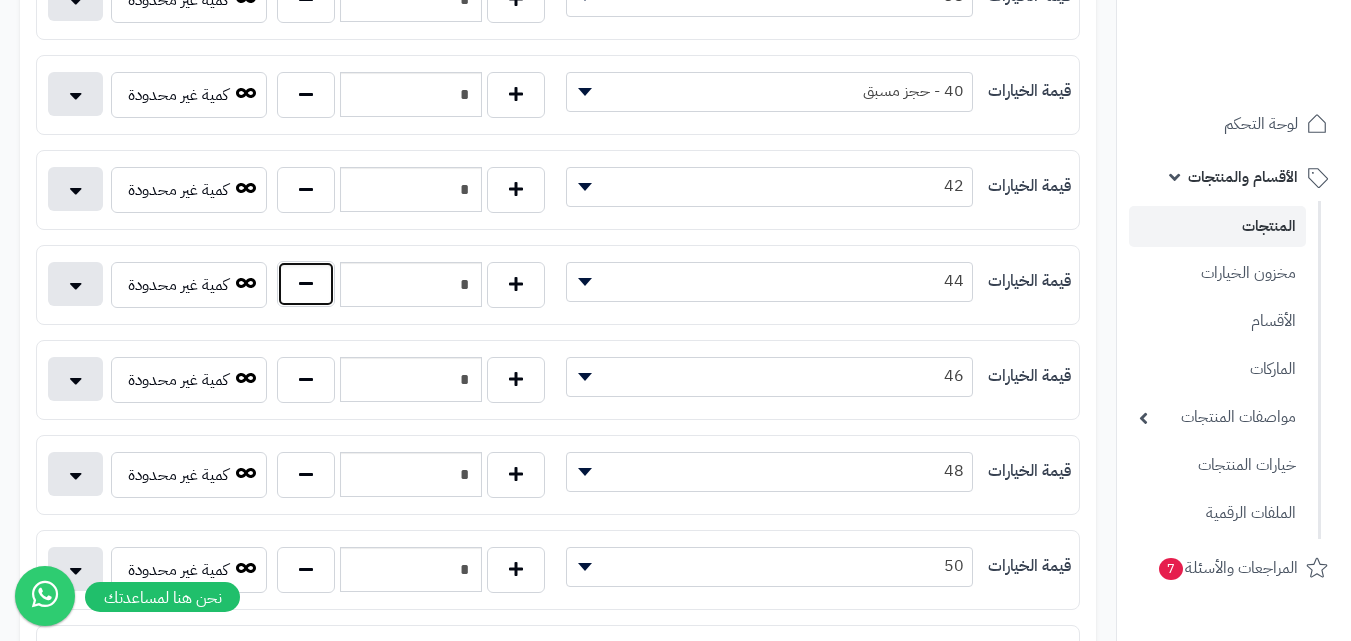 click at bounding box center [306, 284] 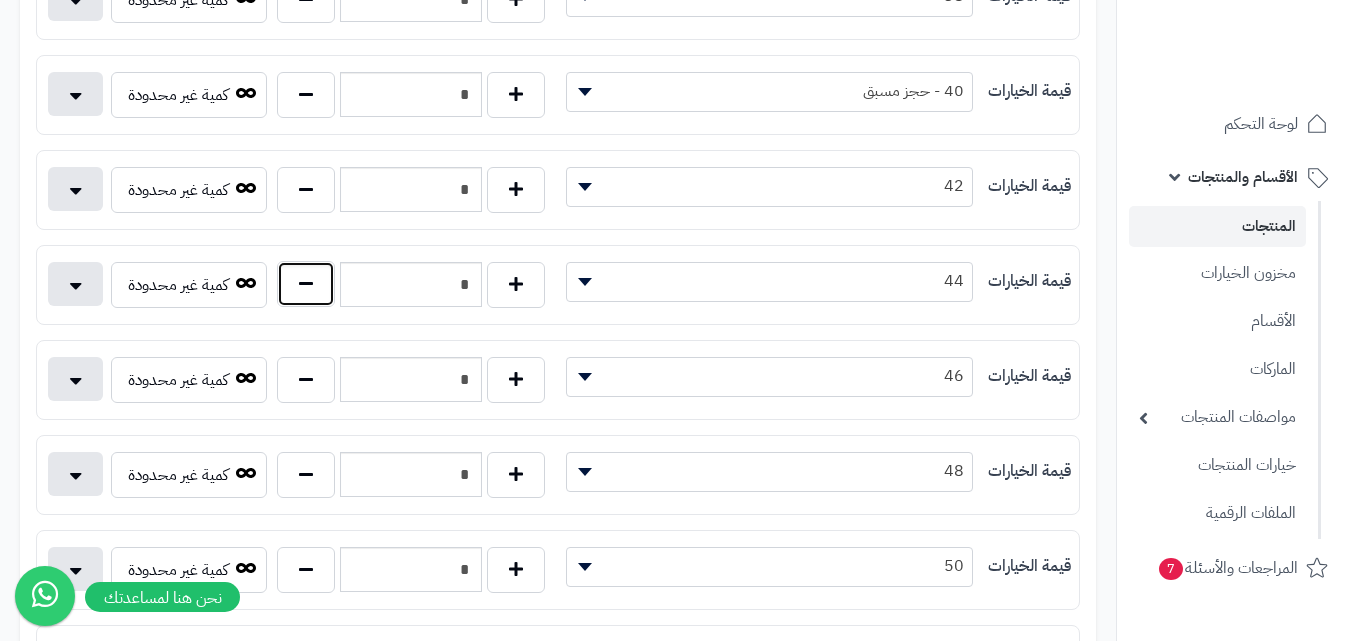 click at bounding box center (306, 284) 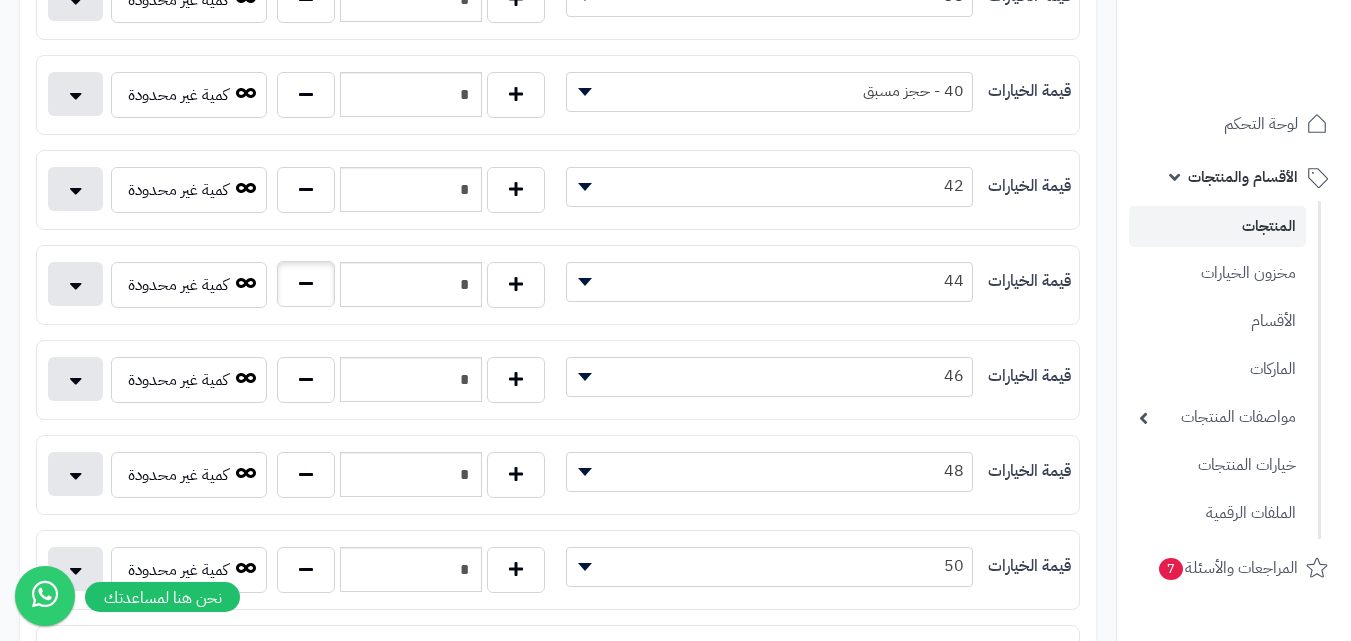 type on "*" 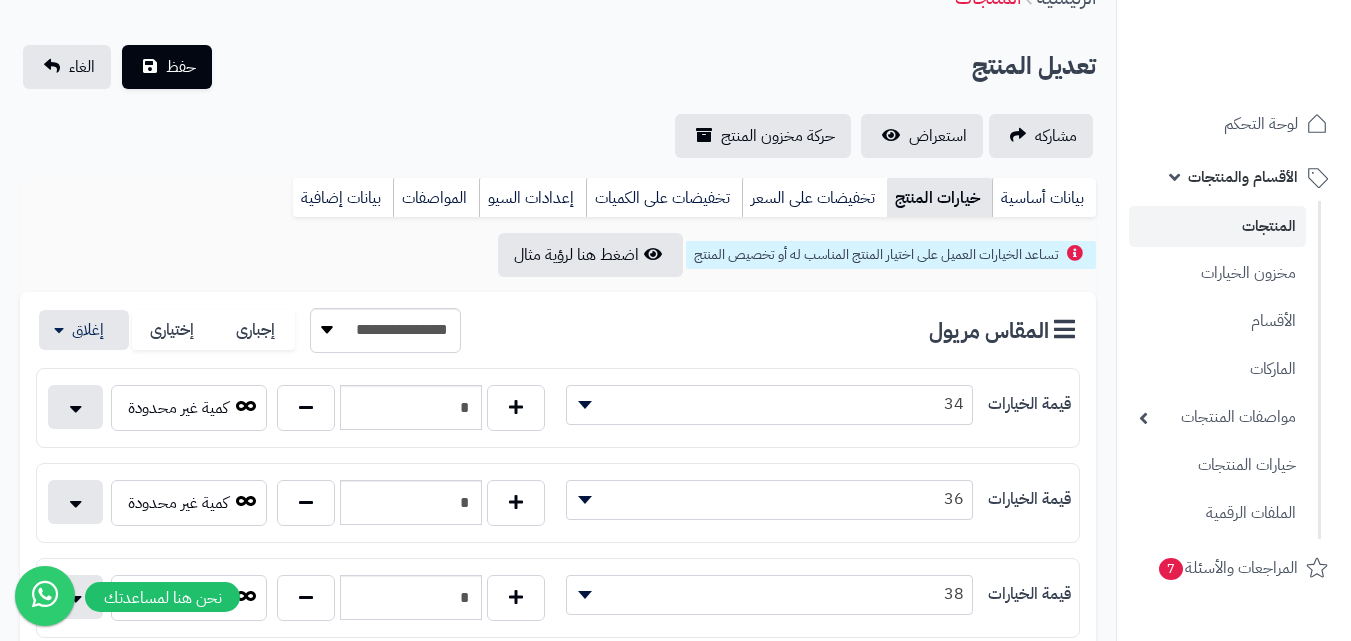scroll, scrollTop: 0, scrollLeft: 0, axis: both 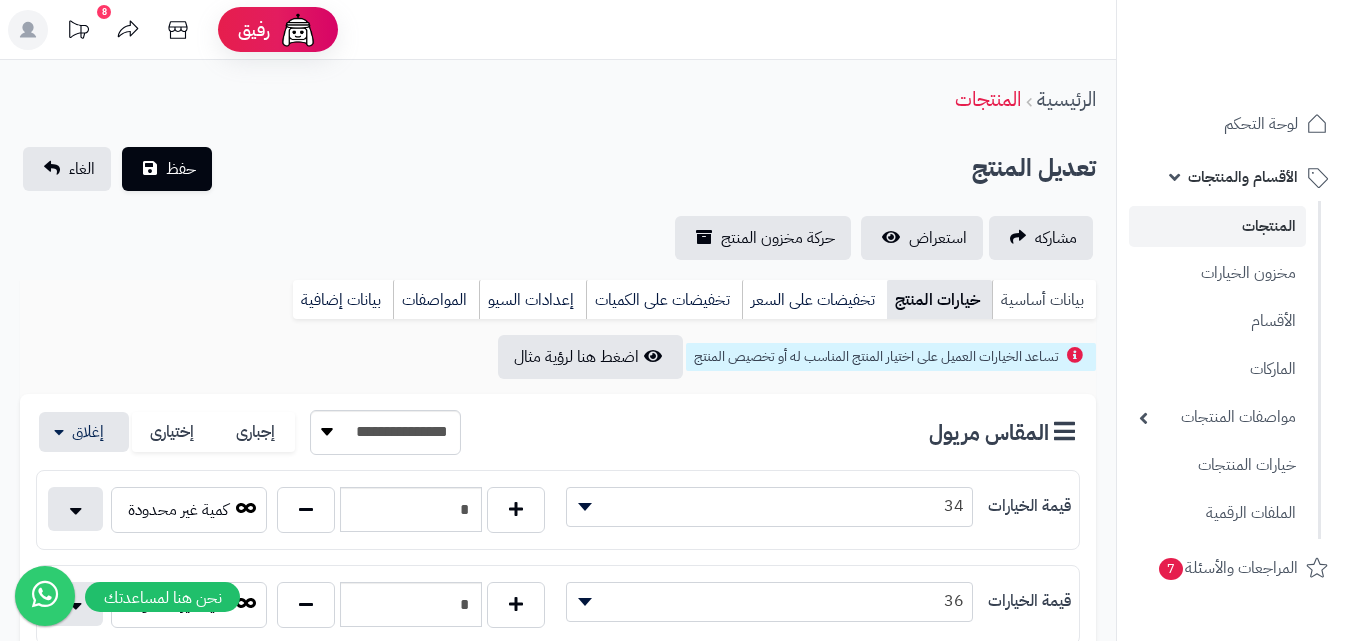 click on "بيانات أساسية" at bounding box center [1044, 300] 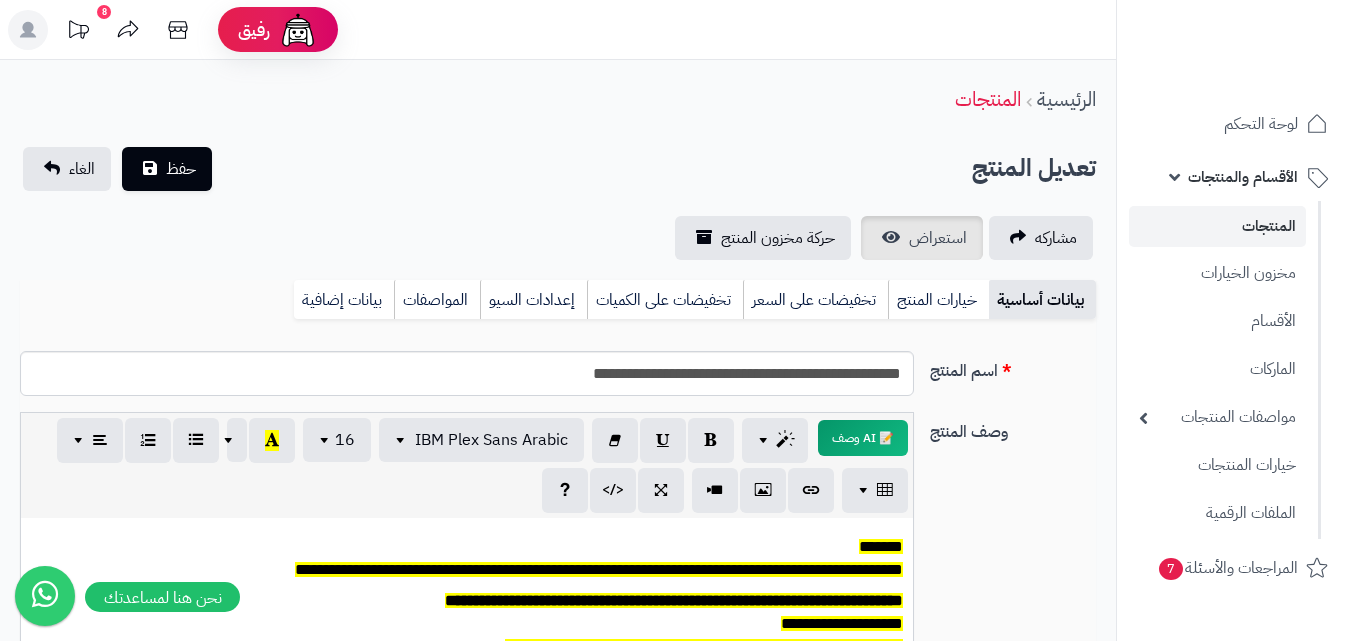 scroll, scrollTop: 0, scrollLeft: 0, axis: both 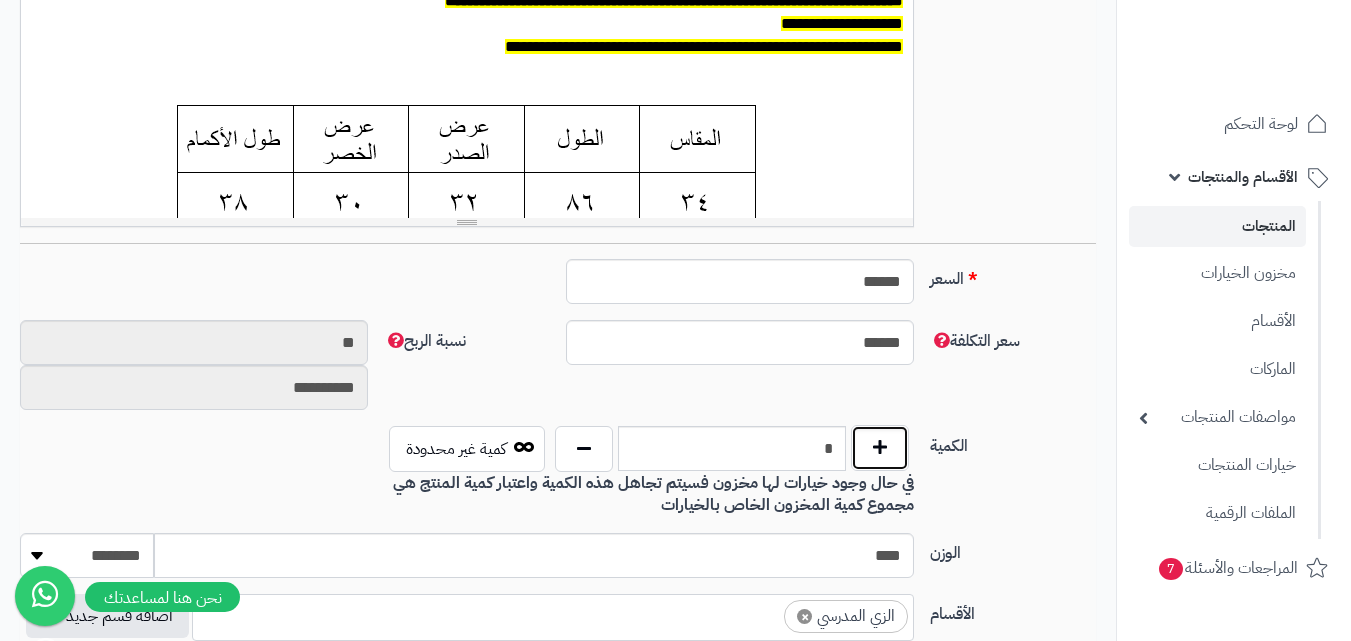 click at bounding box center (880, 448) 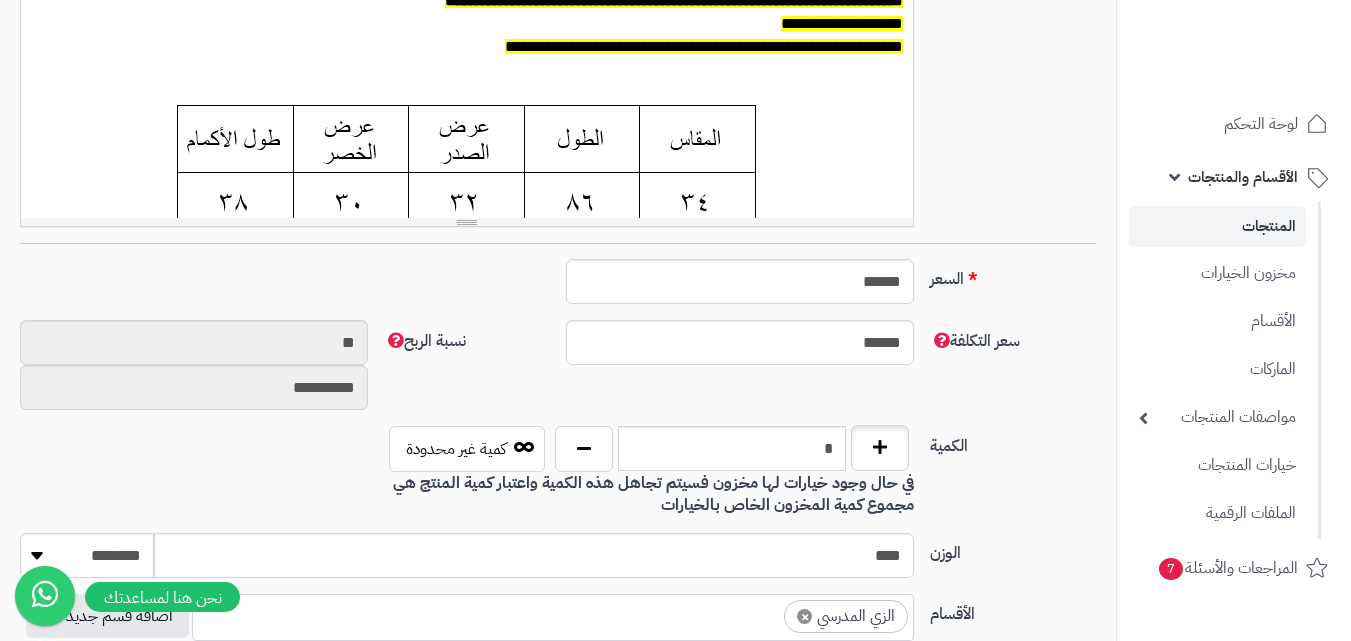 type on "**" 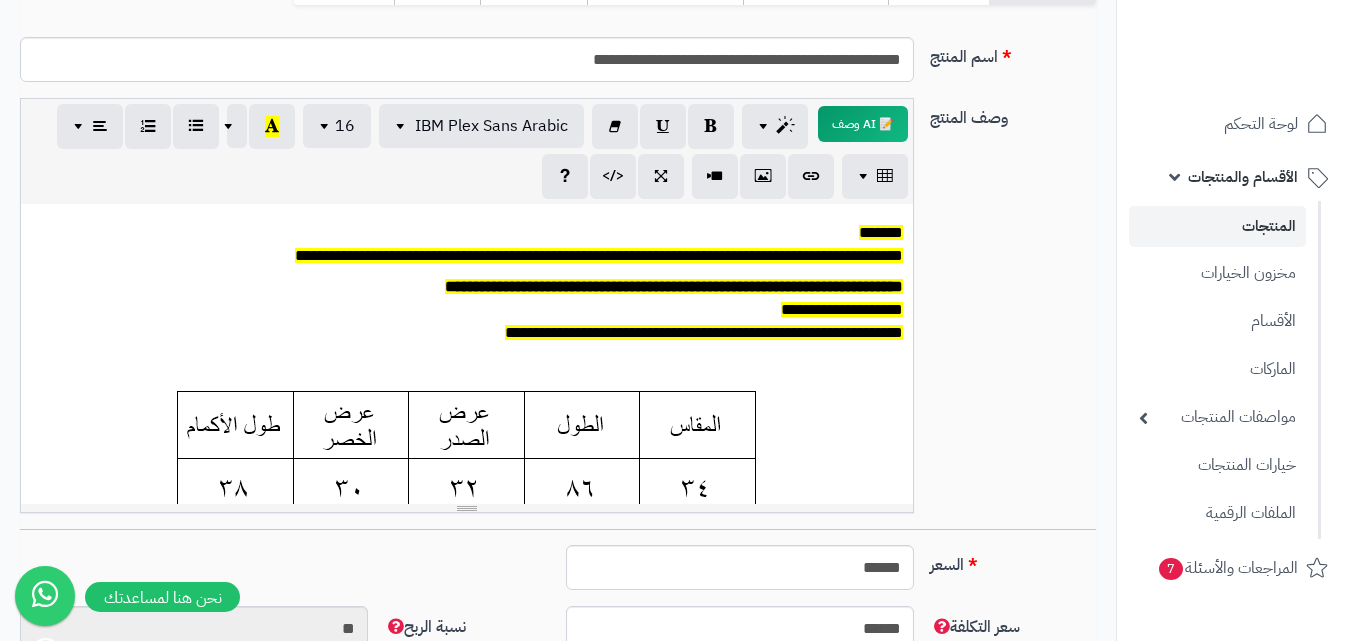 scroll, scrollTop: 0, scrollLeft: 0, axis: both 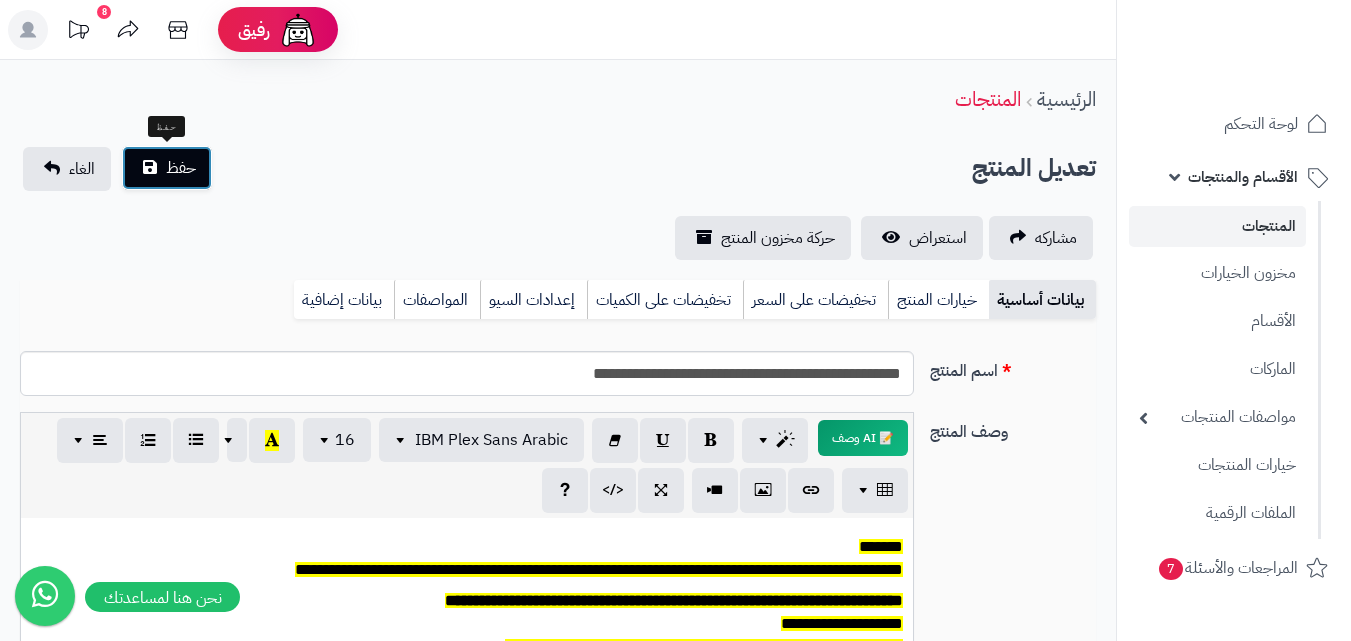 click on "حفظ" at bounding box center (167, 168) 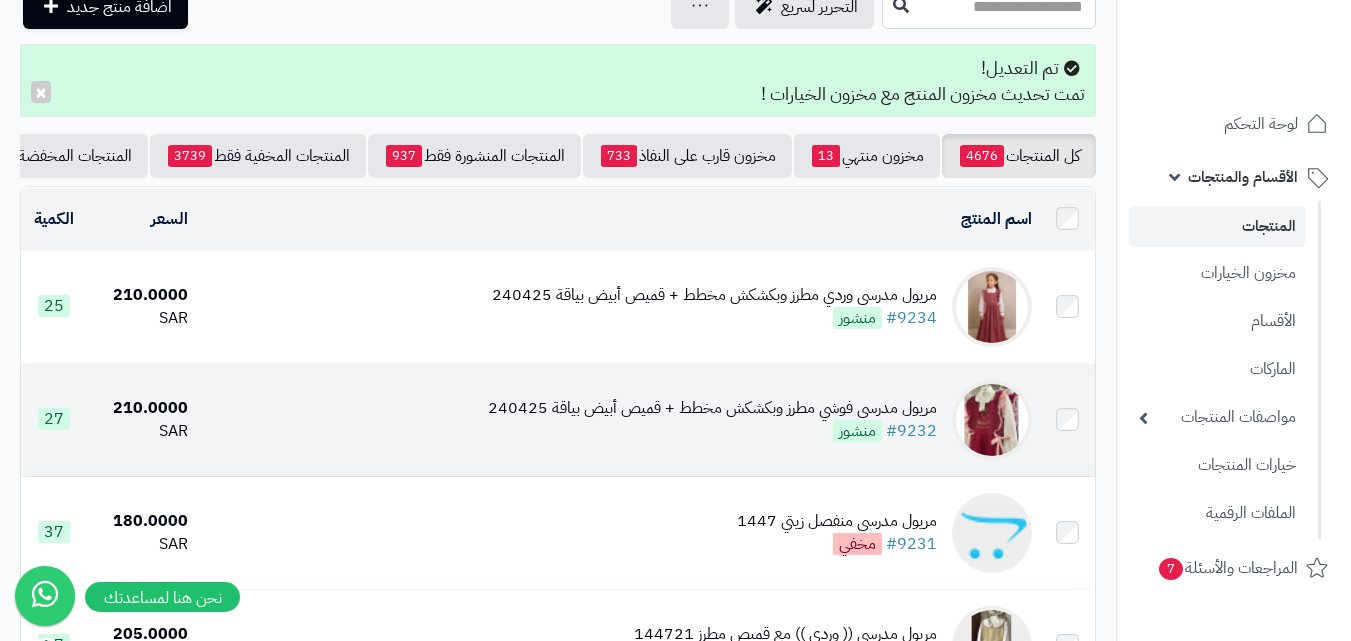 scroll, scrollTop: 200, scrollLeft: 0, axis: vertical 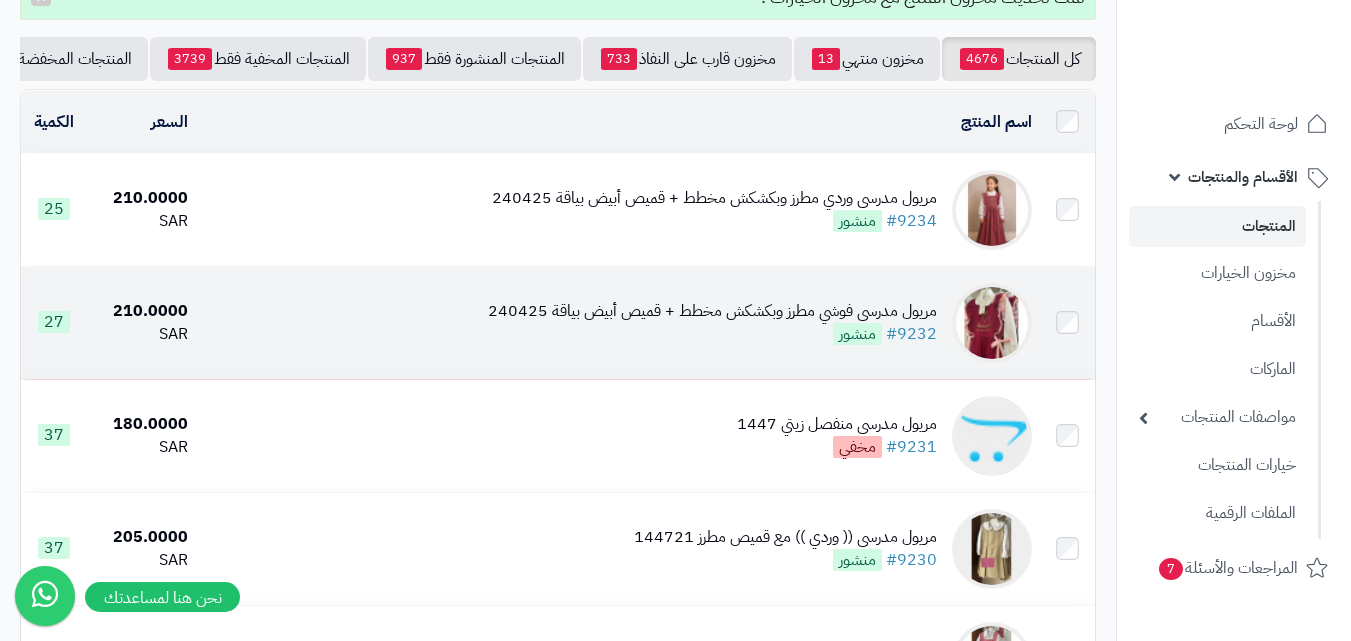 click at bounding box center (992, 323) 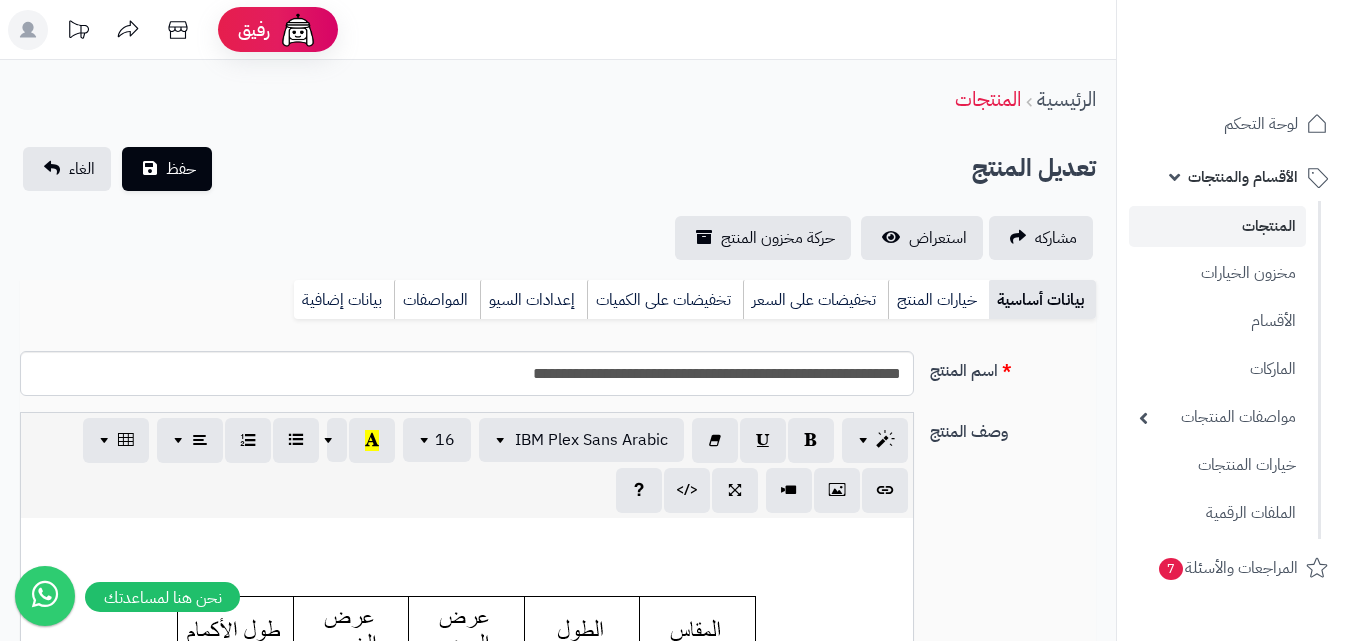 scroll, scrollTop: 0, scrollLeft: 0, axis: both 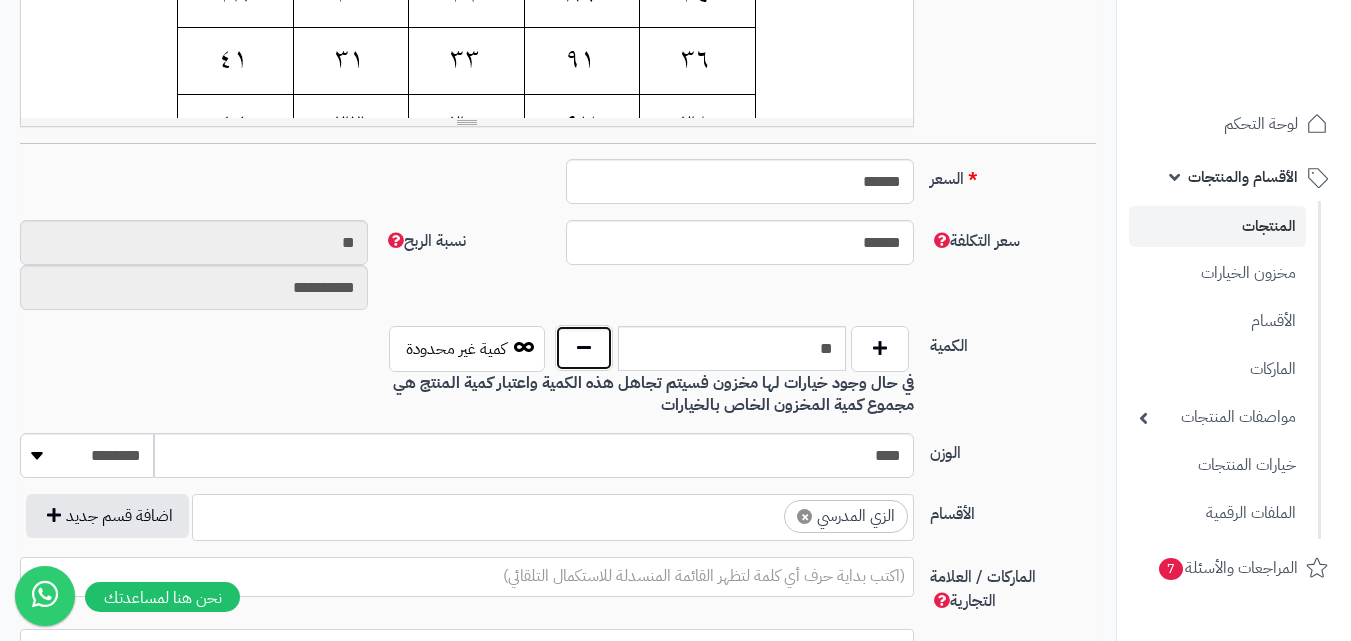 click at bounding box center [584, 348] 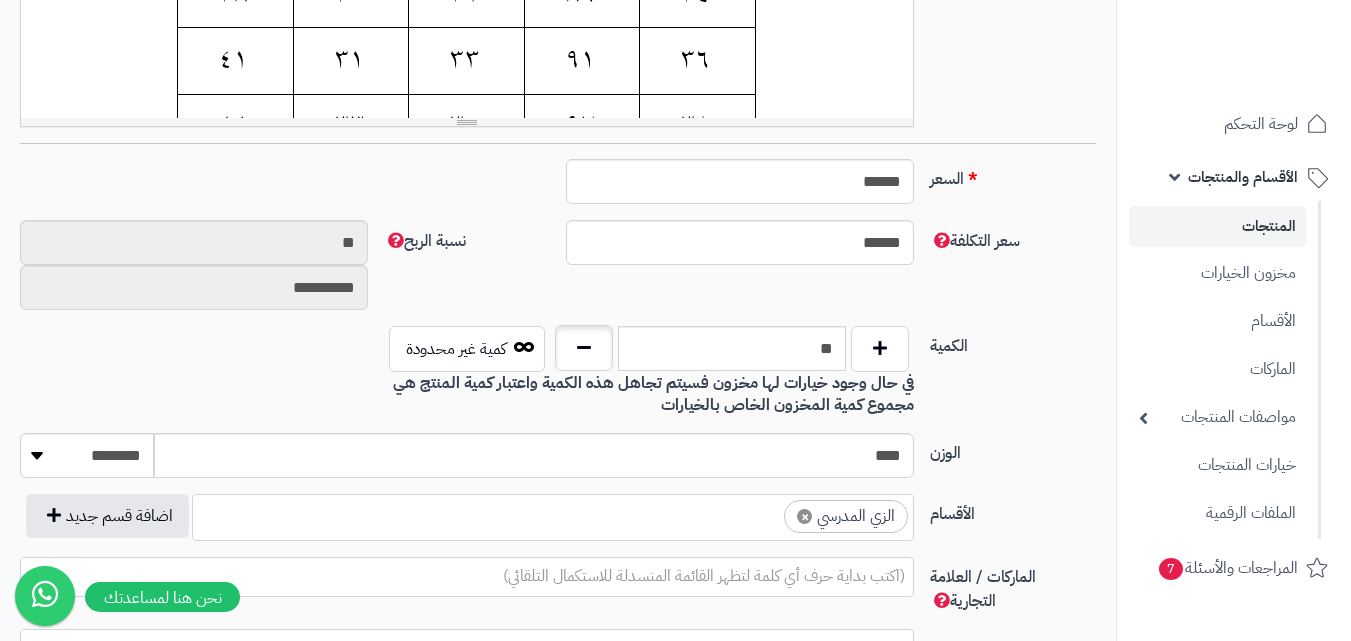 type on "**" 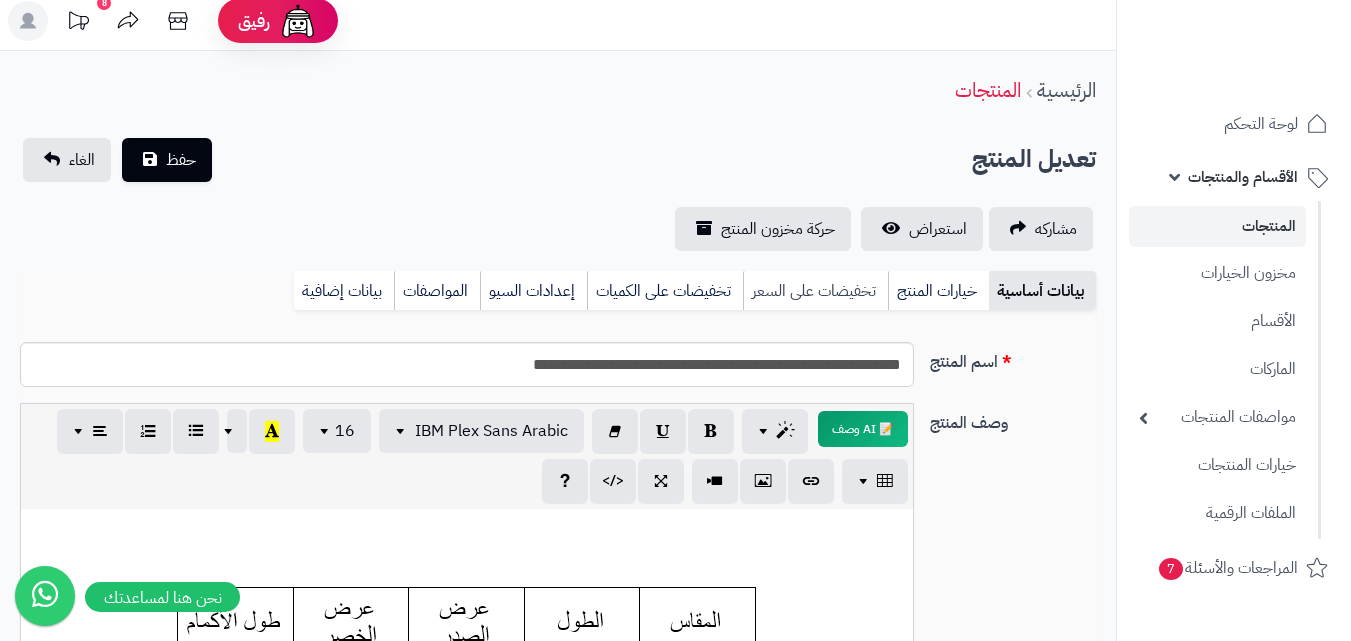 scroll, scrollTop: 0, scrollLeft: 0, axis: both 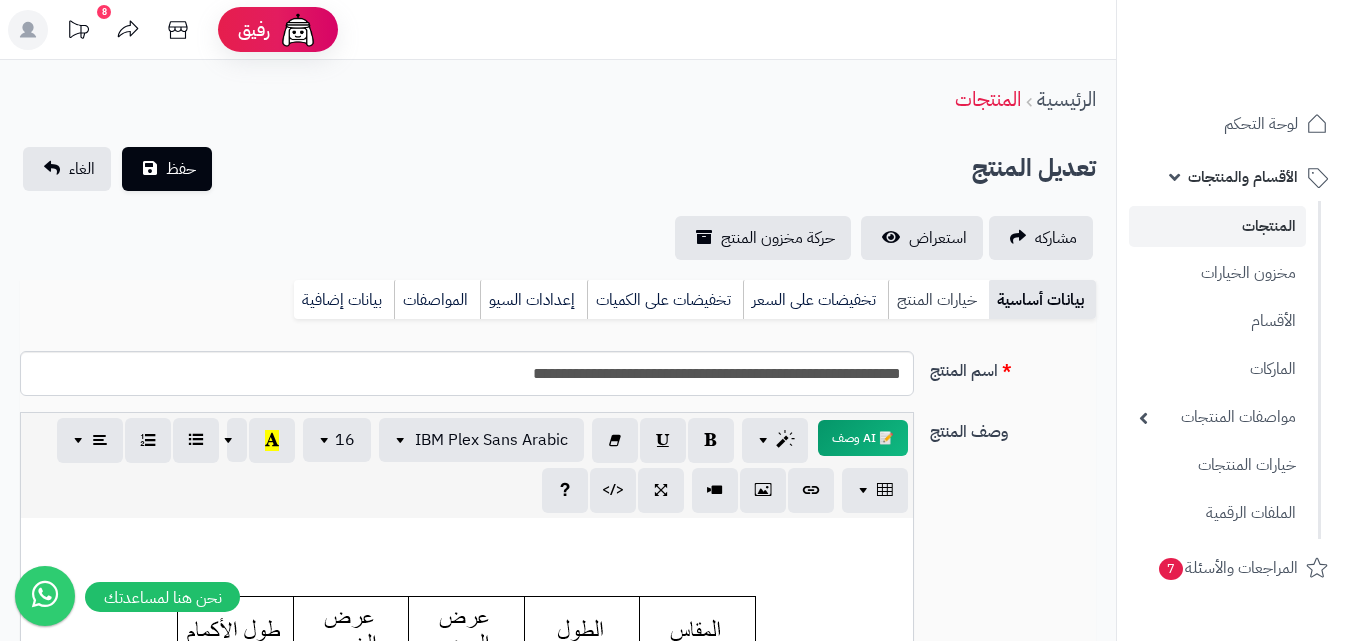 click on "خيارات المنتج" at bounding box center [938, 300] 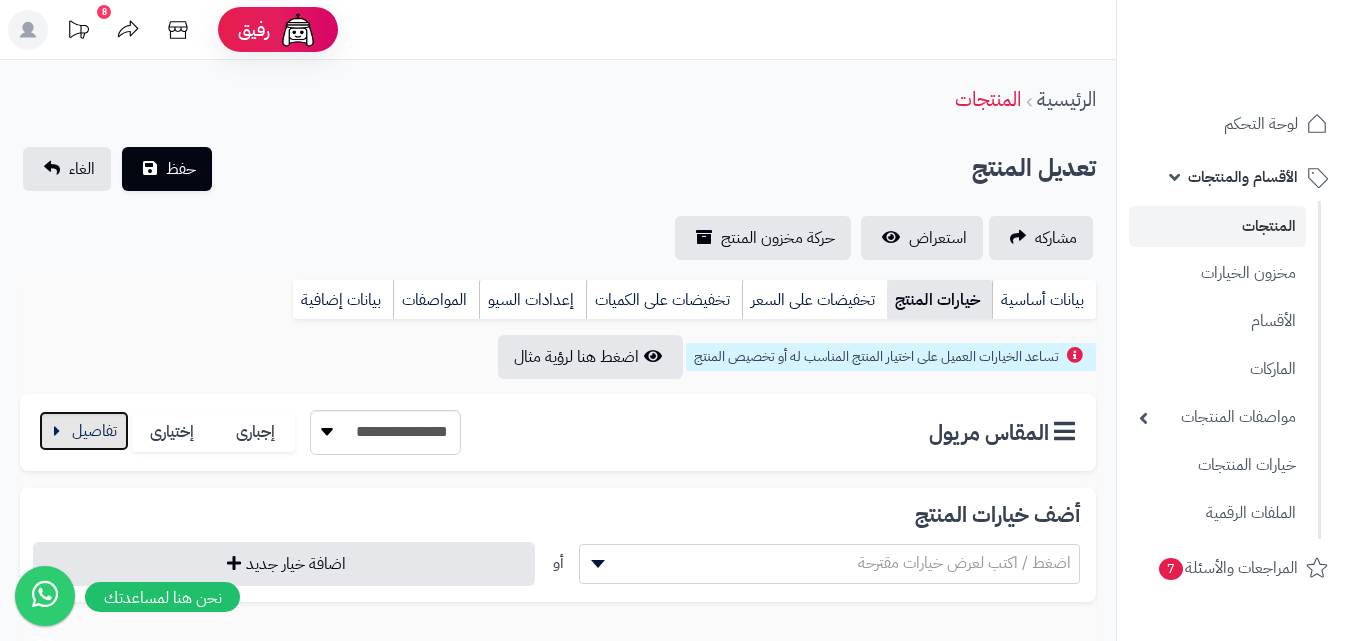 click at bounding box center (84, 431) 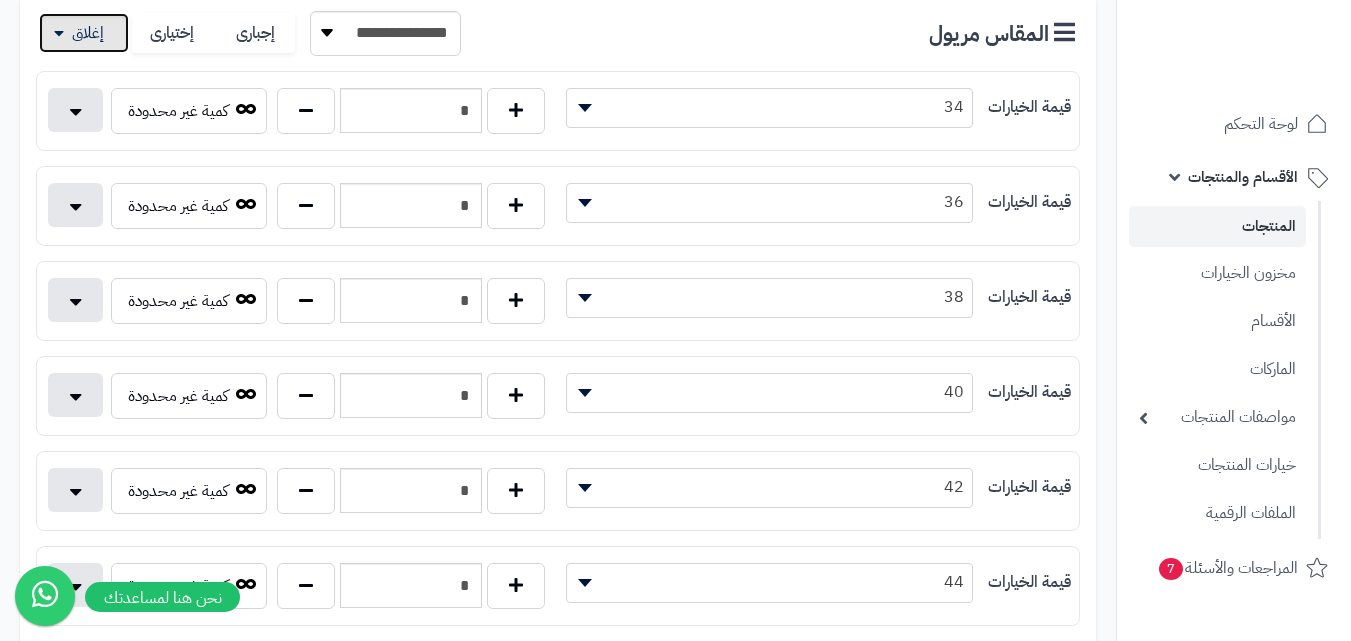 scroll, scrollTop: 400, scrollLeft: 0, axis: vertical 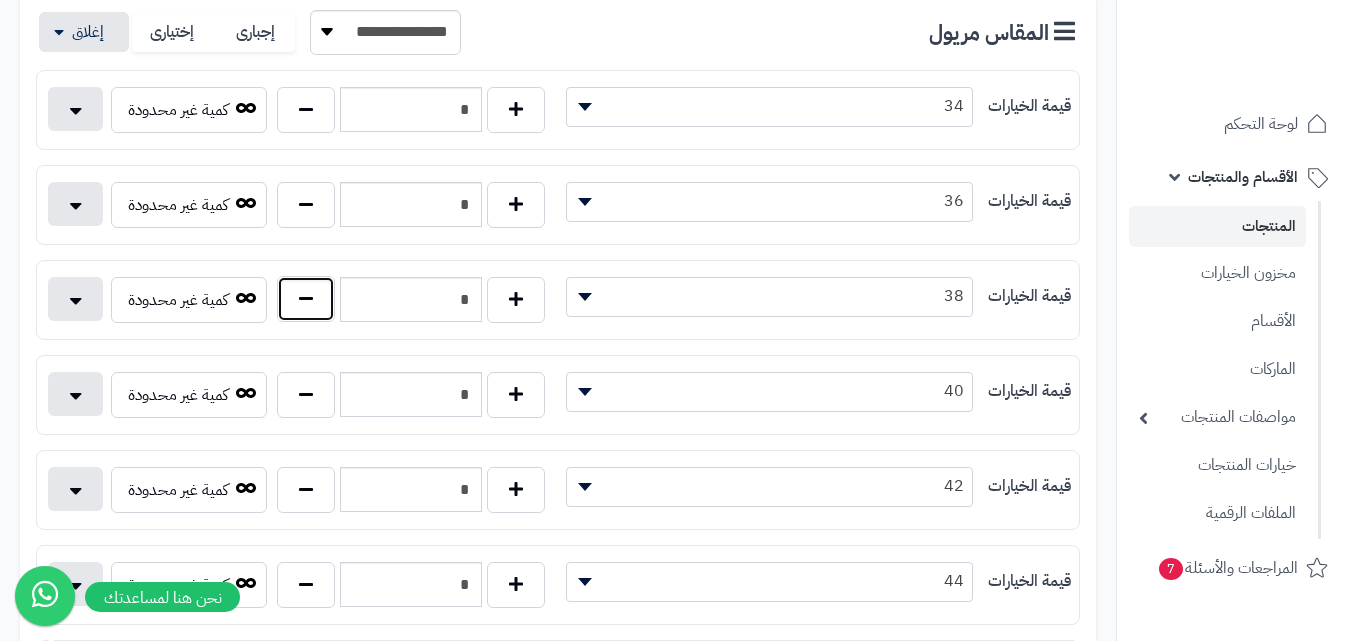 click at bounding box center [306, 299] 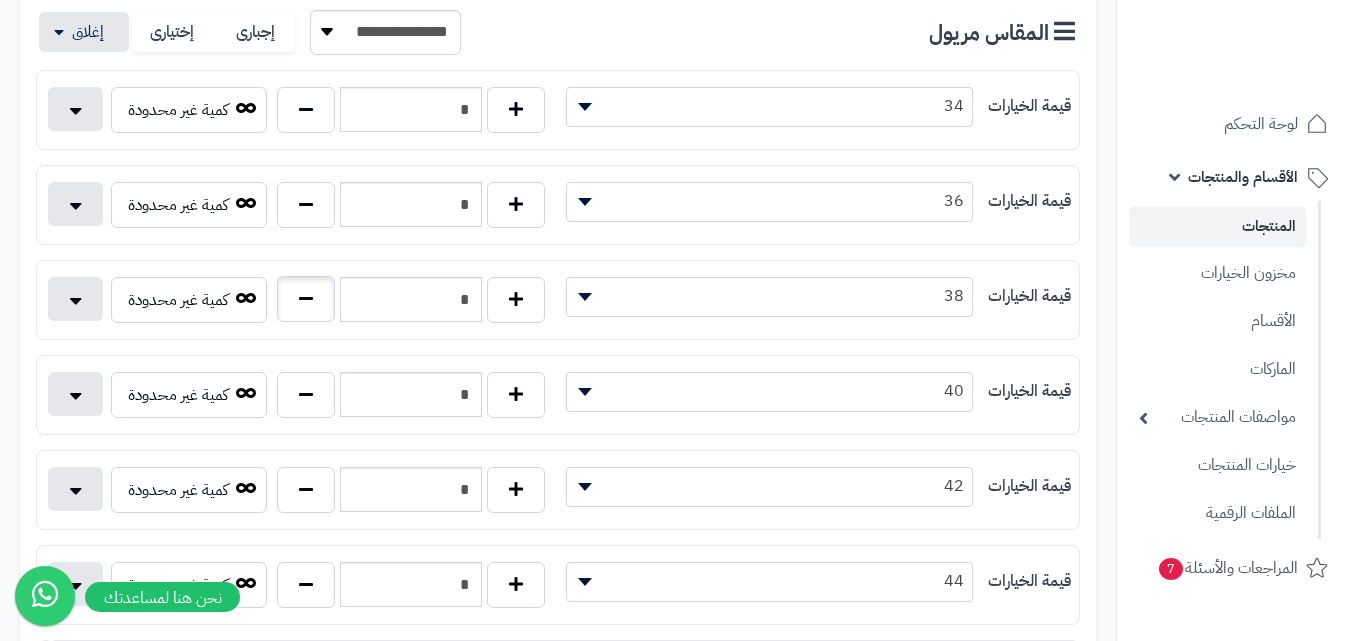 type on "*" 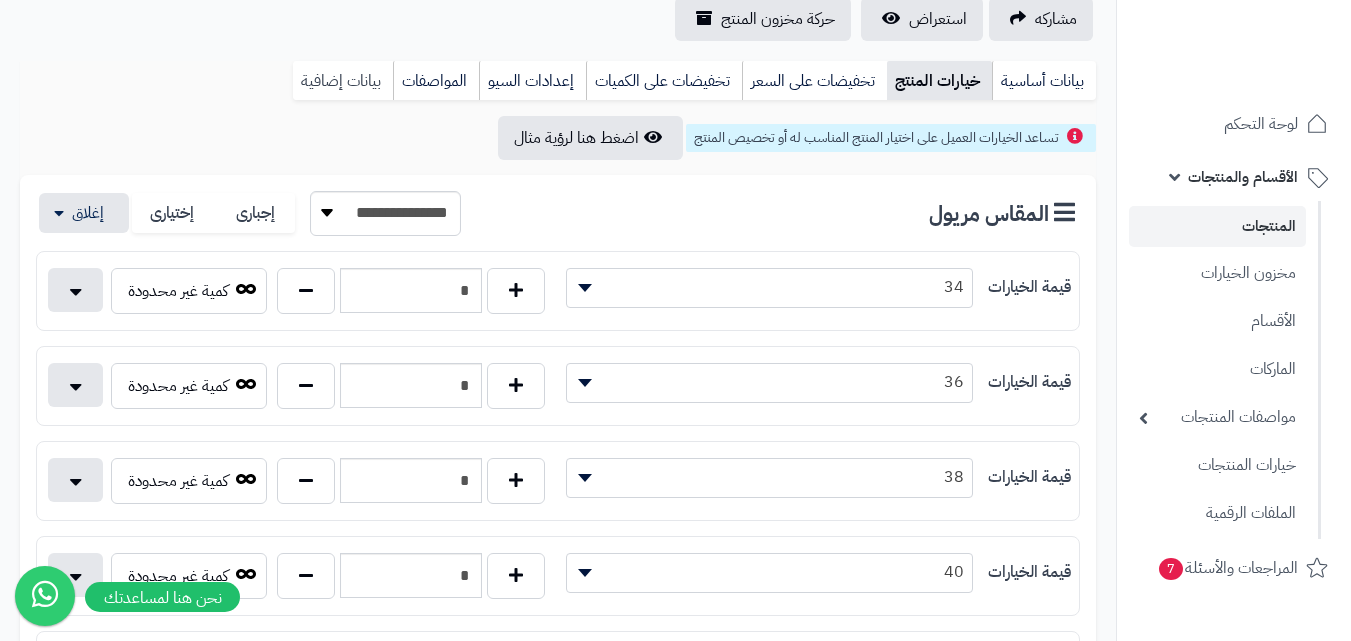 scroll, scrollTop: 100, scrollLeft: 0, axis: vertical 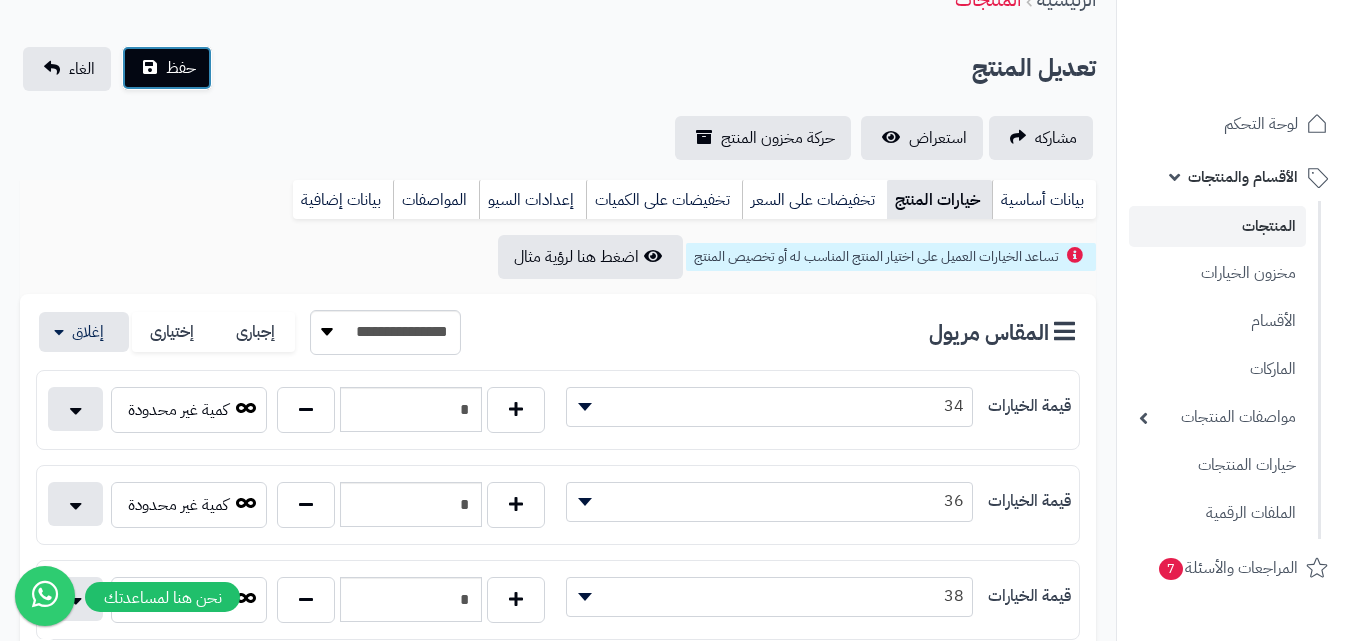 click on "حفظ" at bounding box center (167, 68) 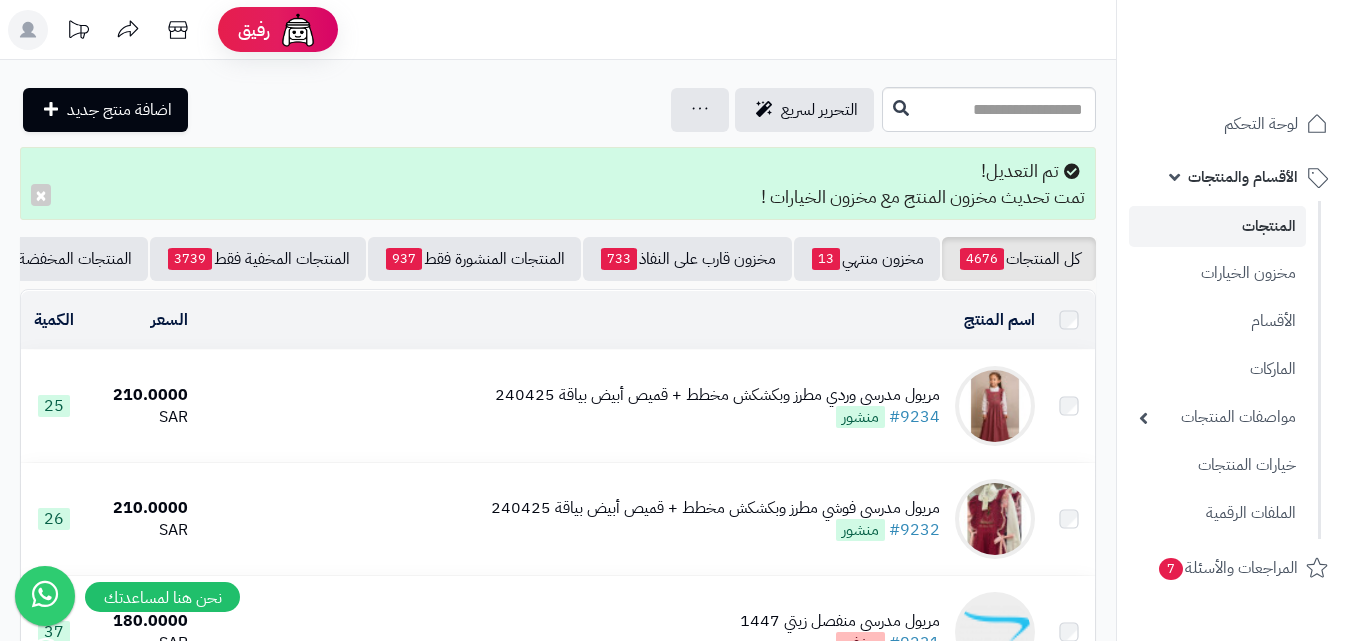 scroll, scrollTop: 0, scrollLeft: 0, axis: both 